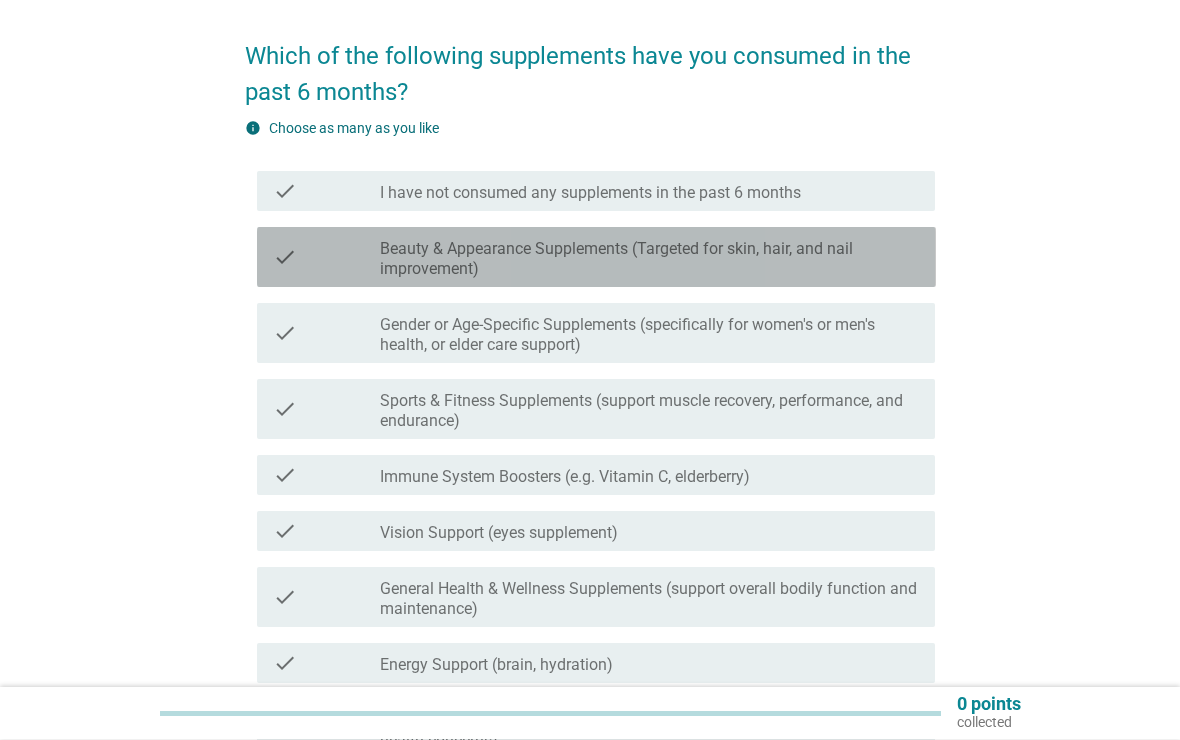 scroll, scrollTop: 72, scrollLeft: 0, axis: vertical 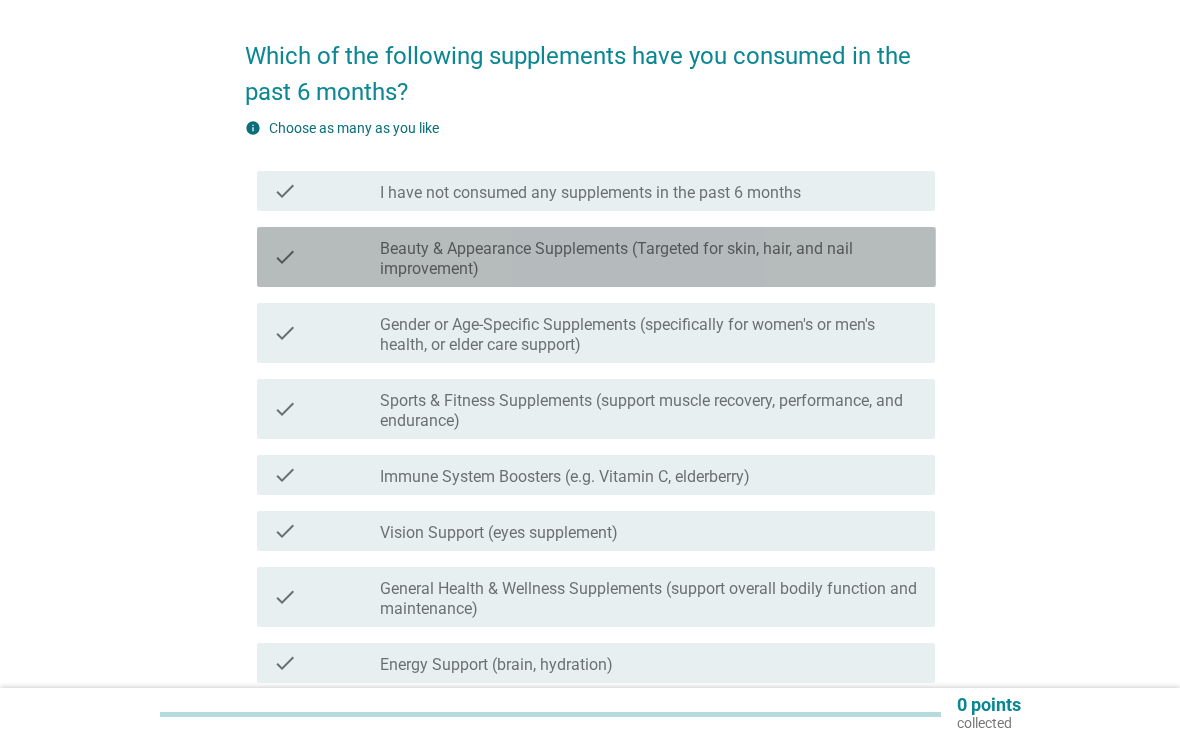 click on "check" at bounding box center (285, 257) 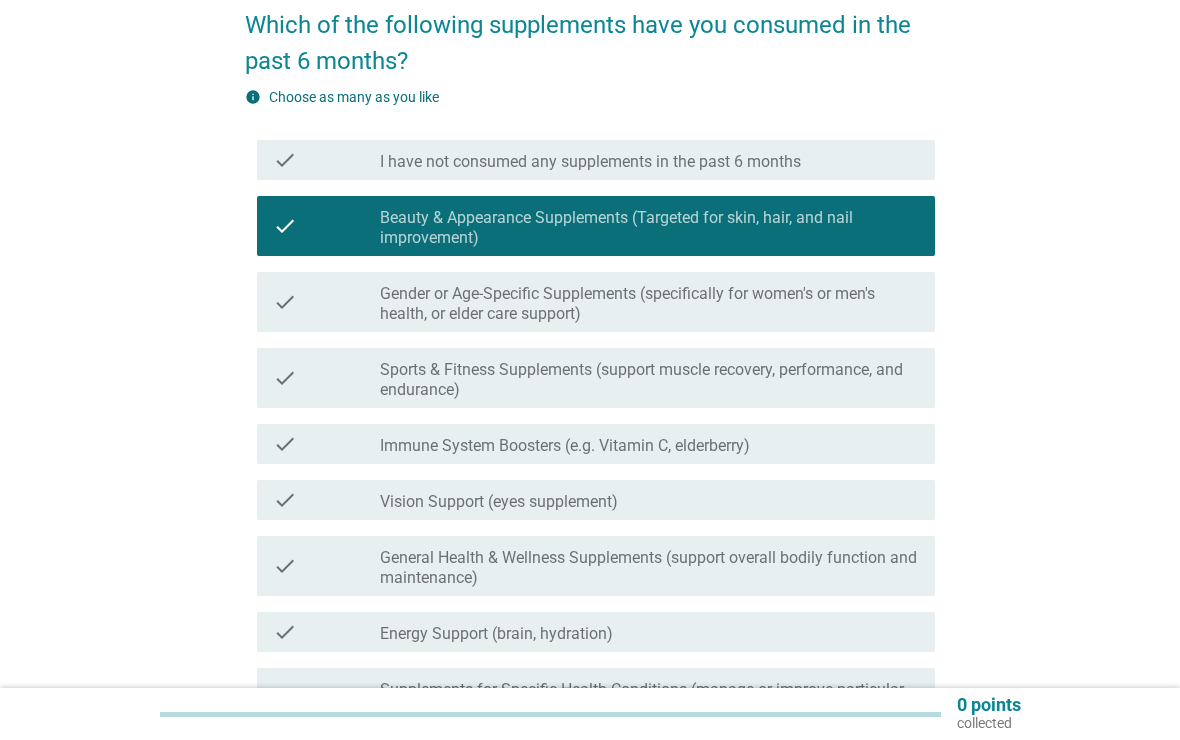 click on "check     check_box_outline_blank Sports & Fitness Supplements (support muscle recovery, performance, and endurance)" at bounding box center (596, 378) 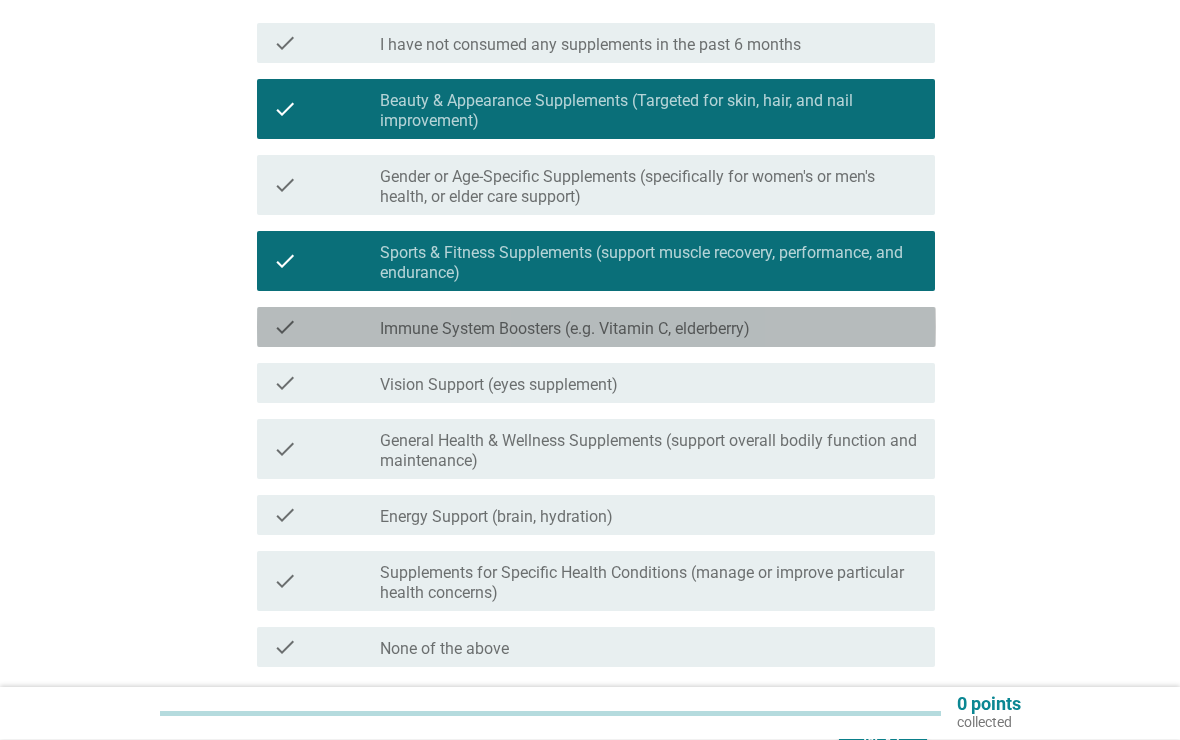 scroll, scrollTop: 385, scrollLeft: 0, axis: vertical 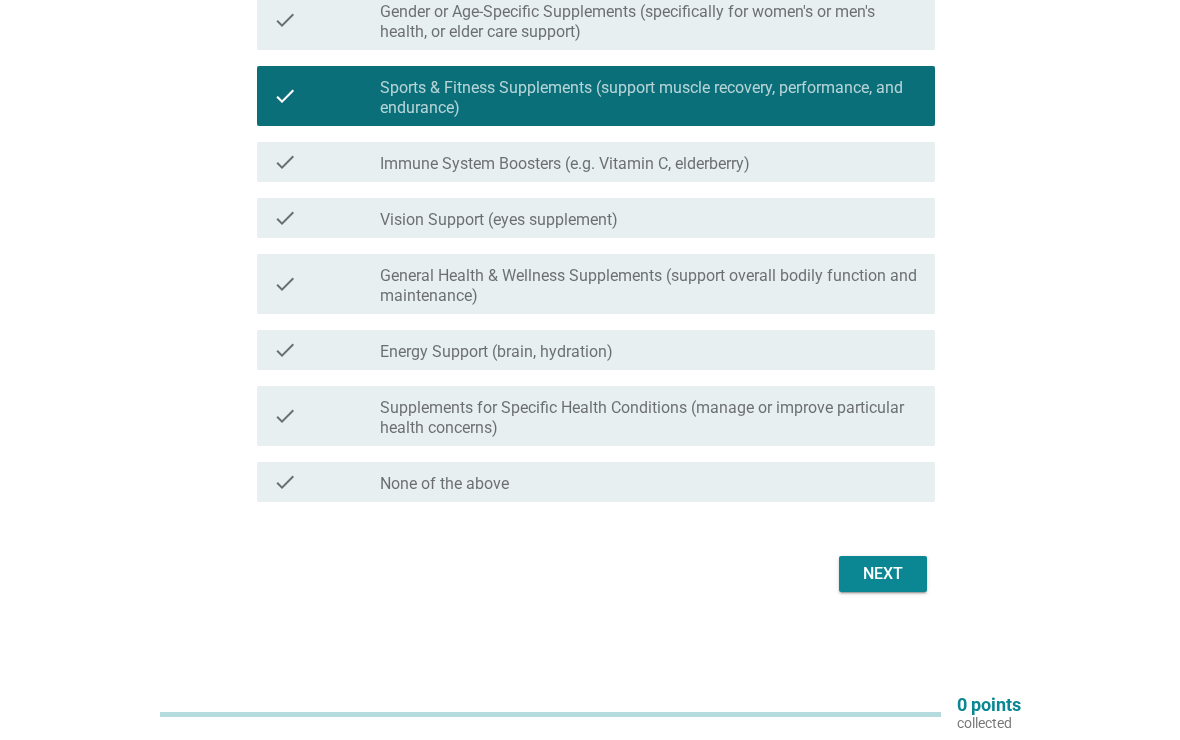 click on "check" at bounding box center [285, 162] 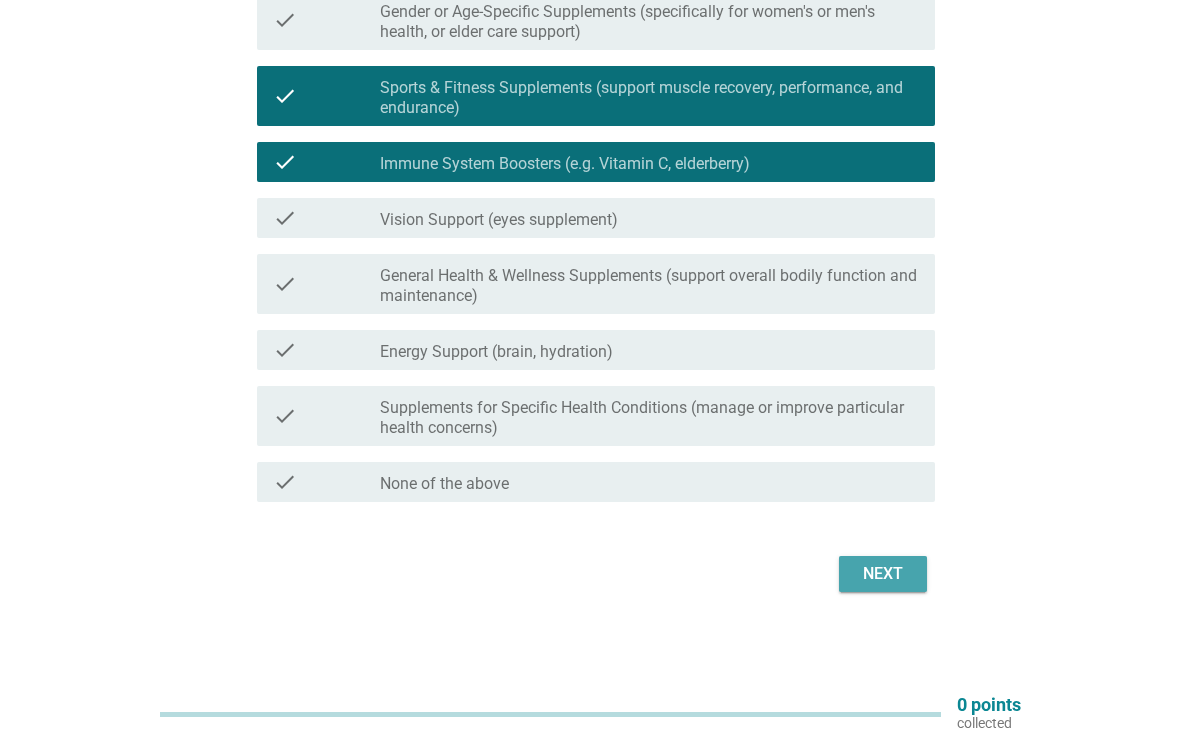 click on "Next" at bounding box center [883, 574] 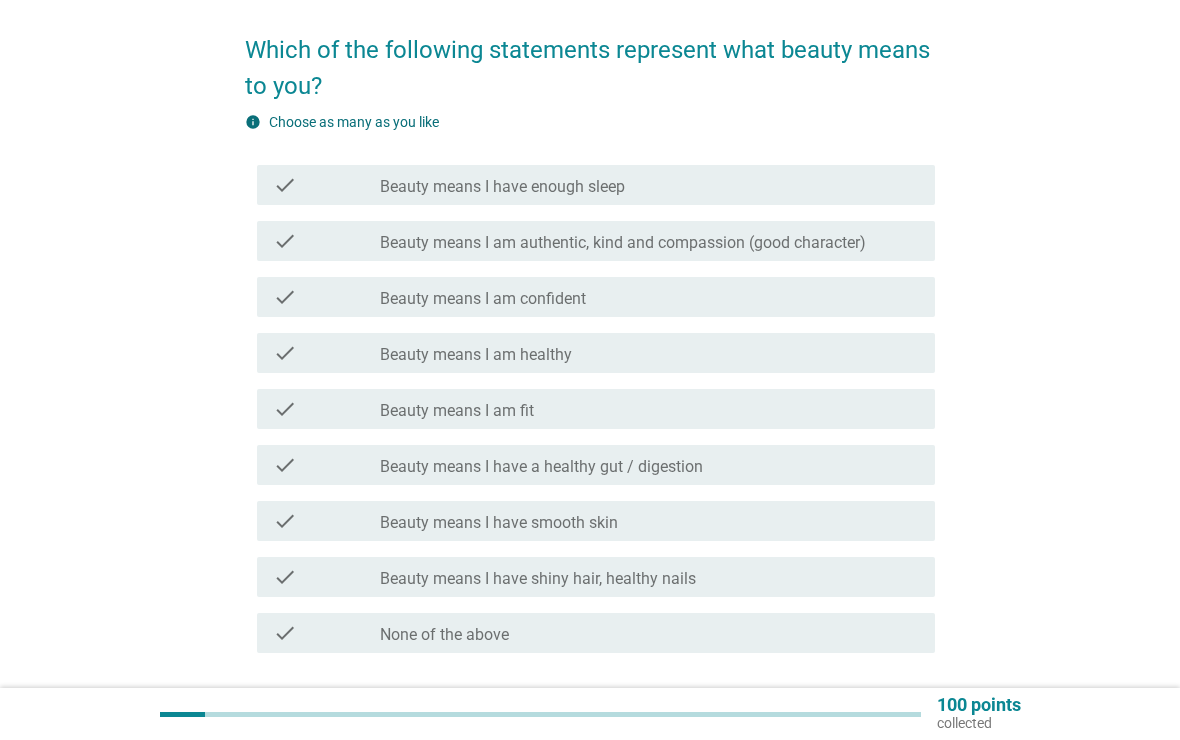 scroll, scrollTop: 85, scrollLeft: 0, axis: vertical 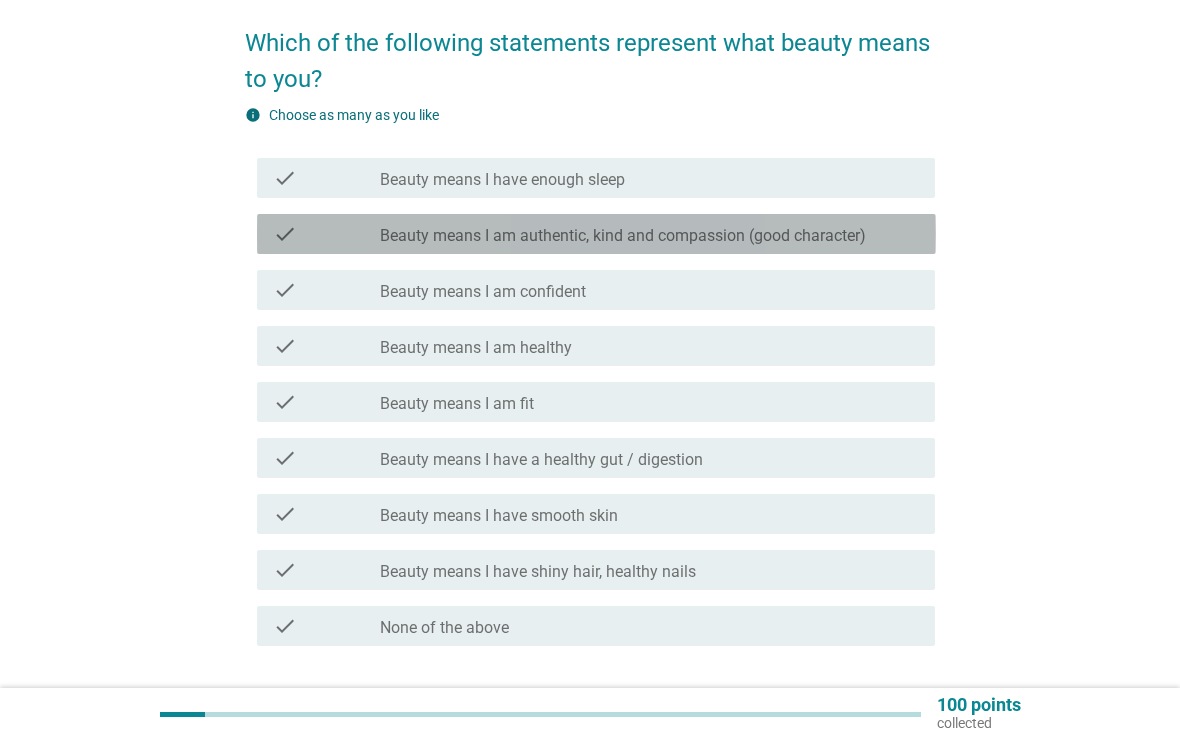 click on "check     check_box_outline_blank Beauty means I am authentic, kind and compassion (good character)" at bounding box center [596, 234] 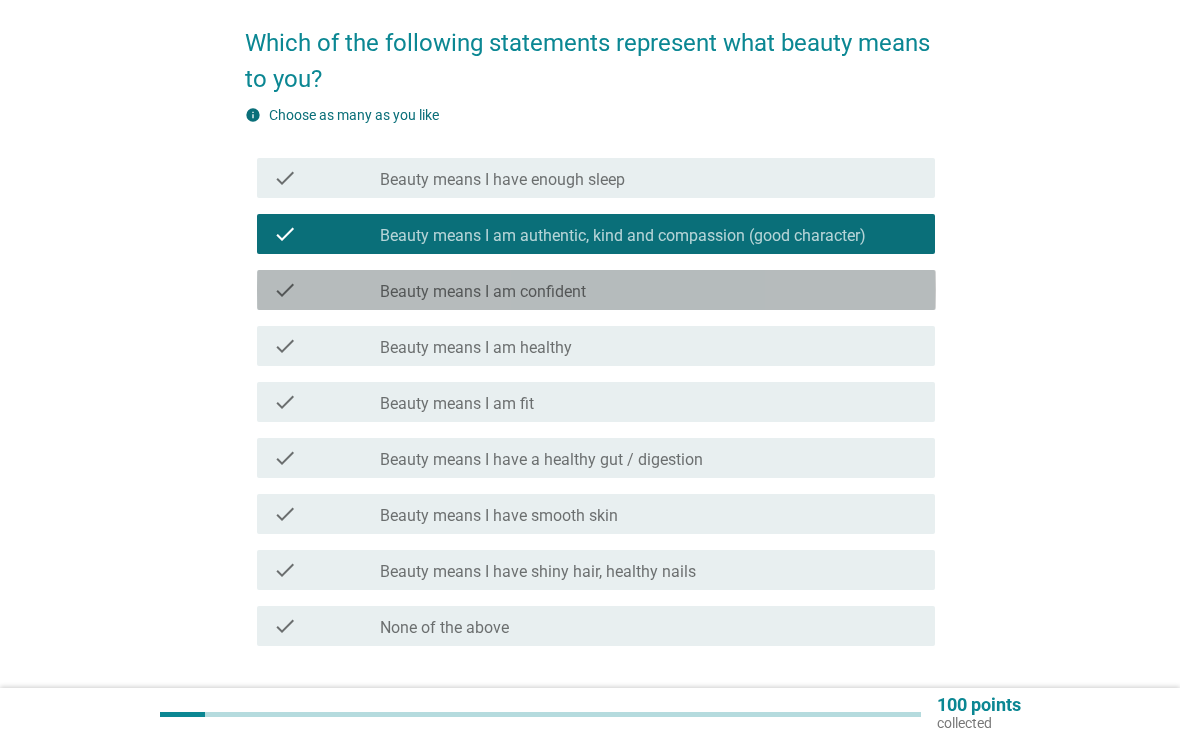 click on "check     check_box_outline_blank Beauty means I am confident" at bounding box center [596, 290] 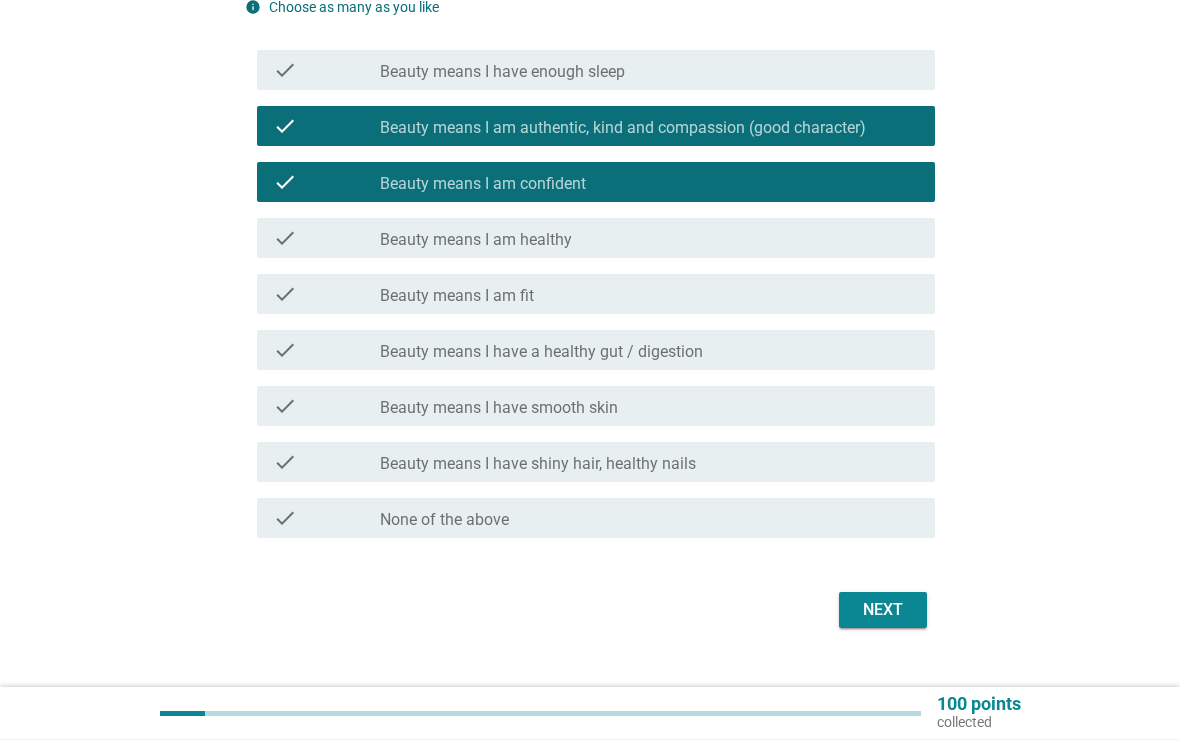 scroll, scrollTop: 229, scrollLeft: 0, axis: vertical 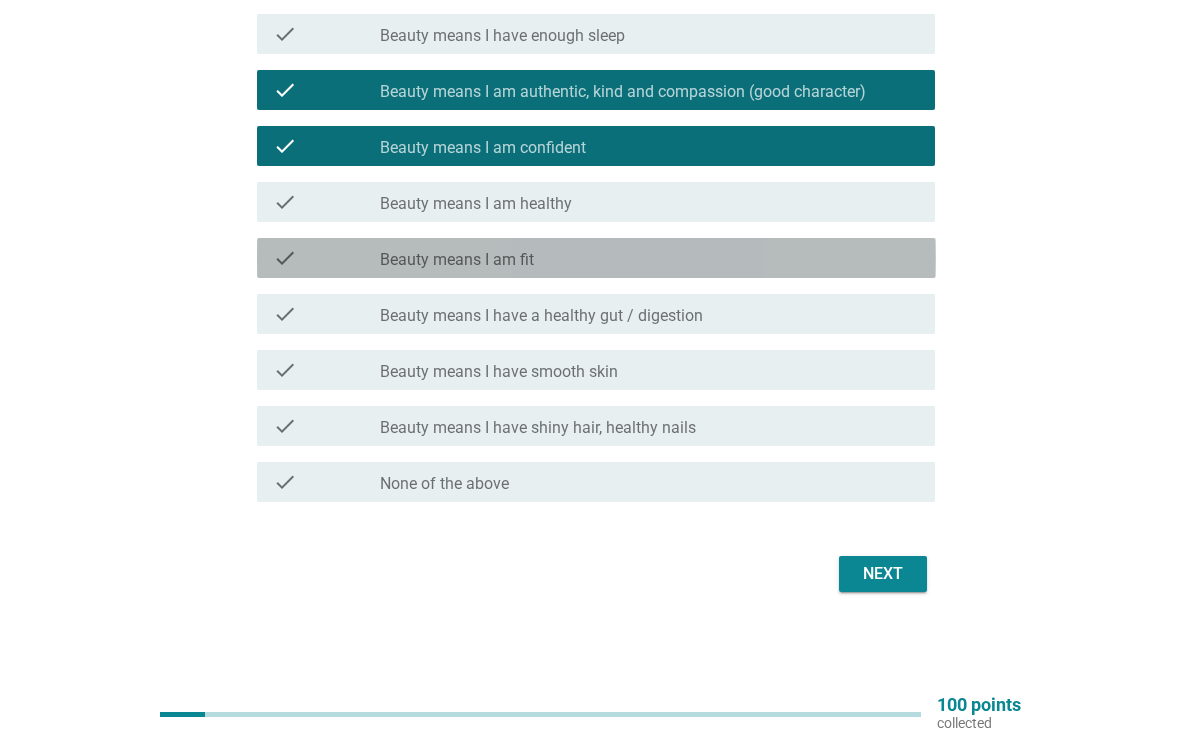 click on "check" at bounding box center [327, 258] 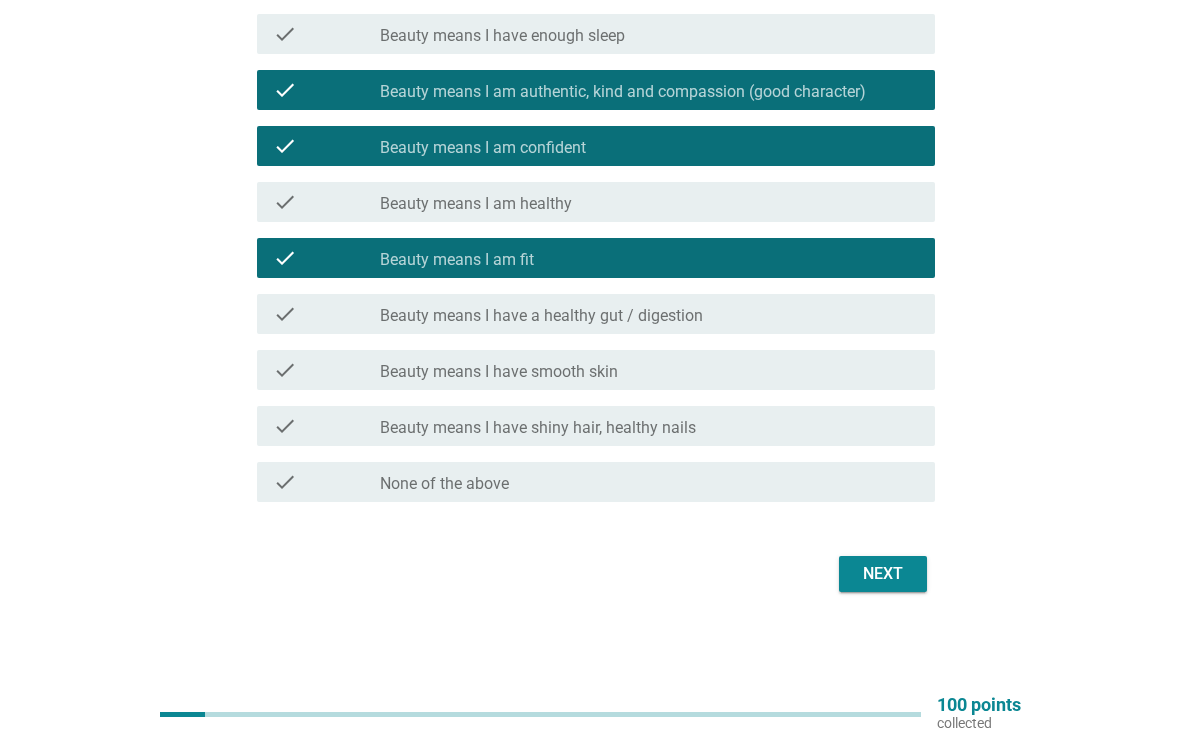 click on "check" at bounding box center (327, 258) 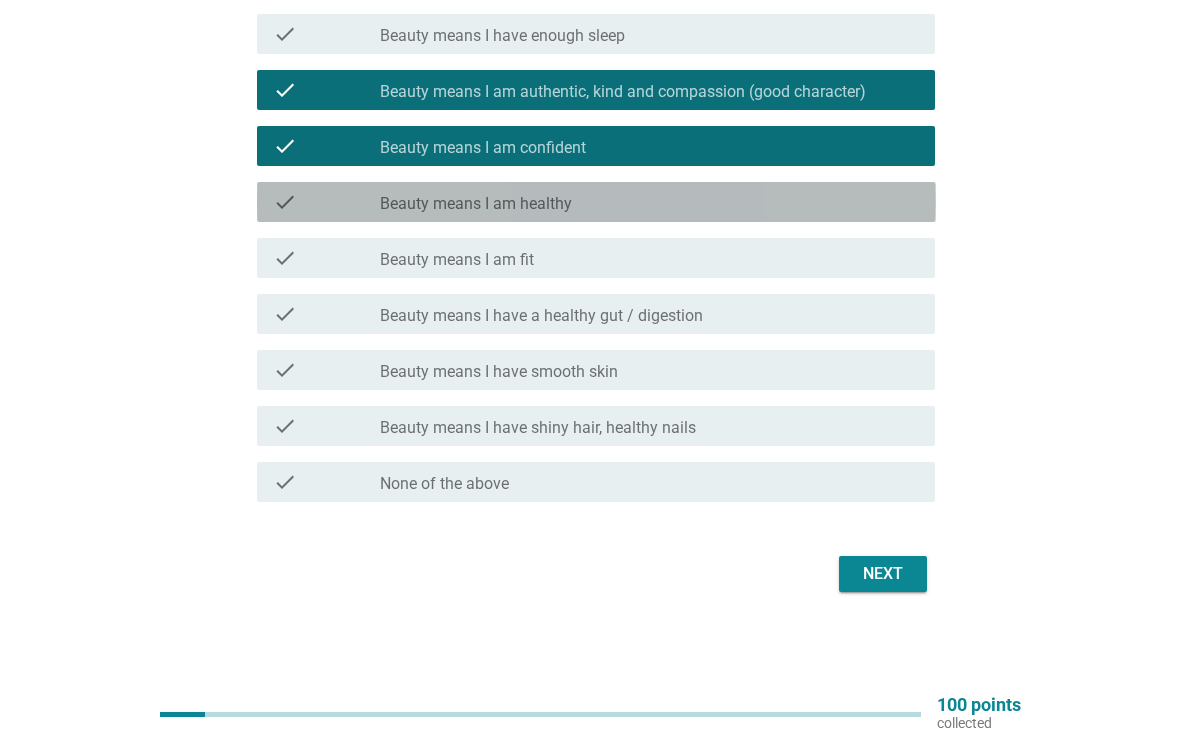 click on "check" at bounding box center (285, 202) 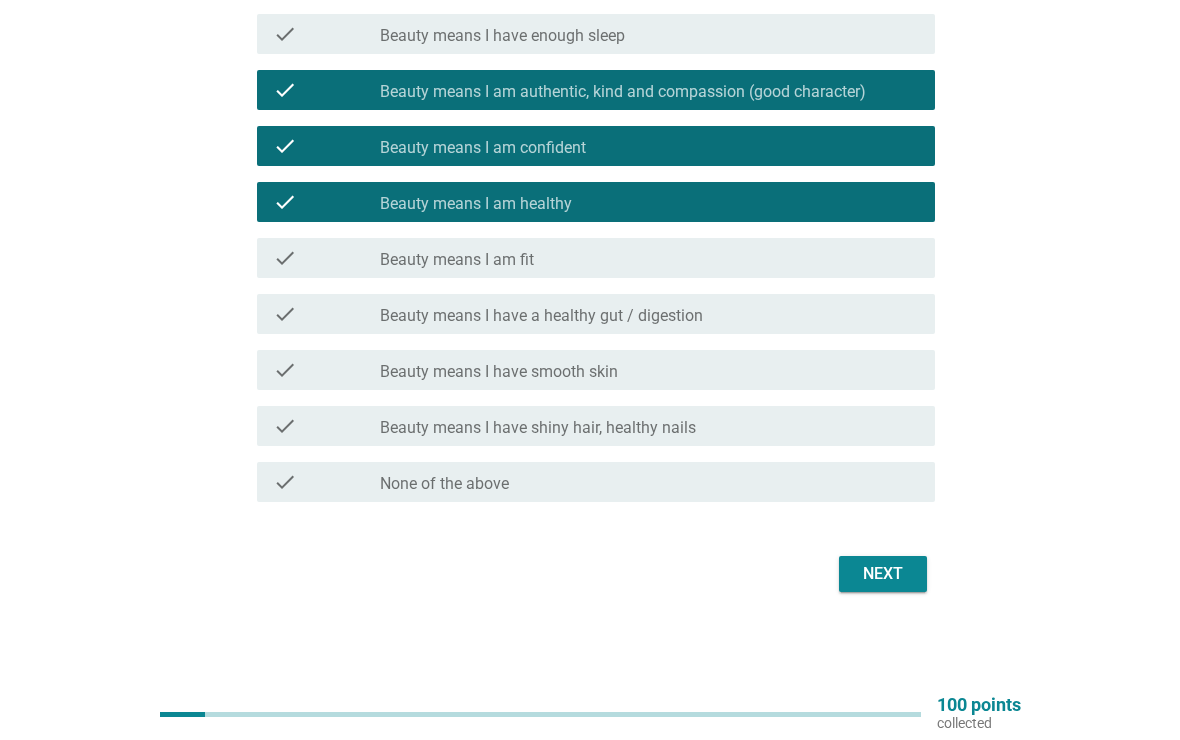 click on "Next" at bounding box center [883, 574] 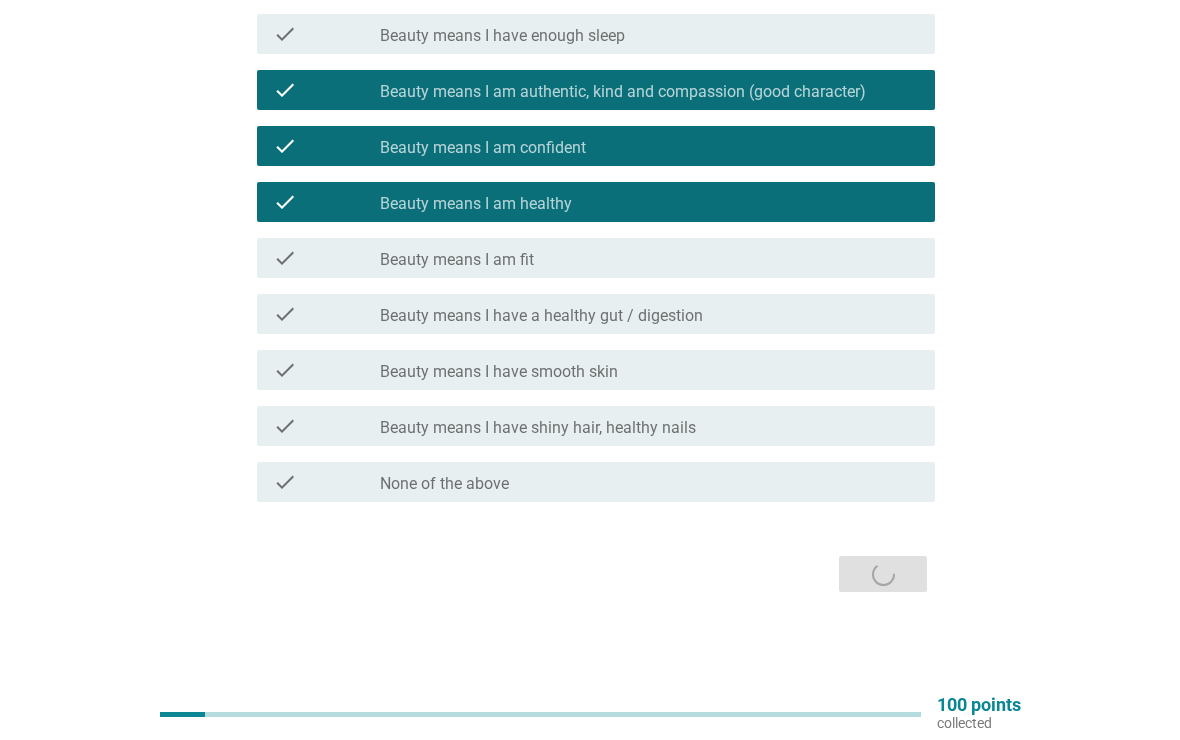 scroll, scrollTop: 0, scrollLeft: 0, axis: both 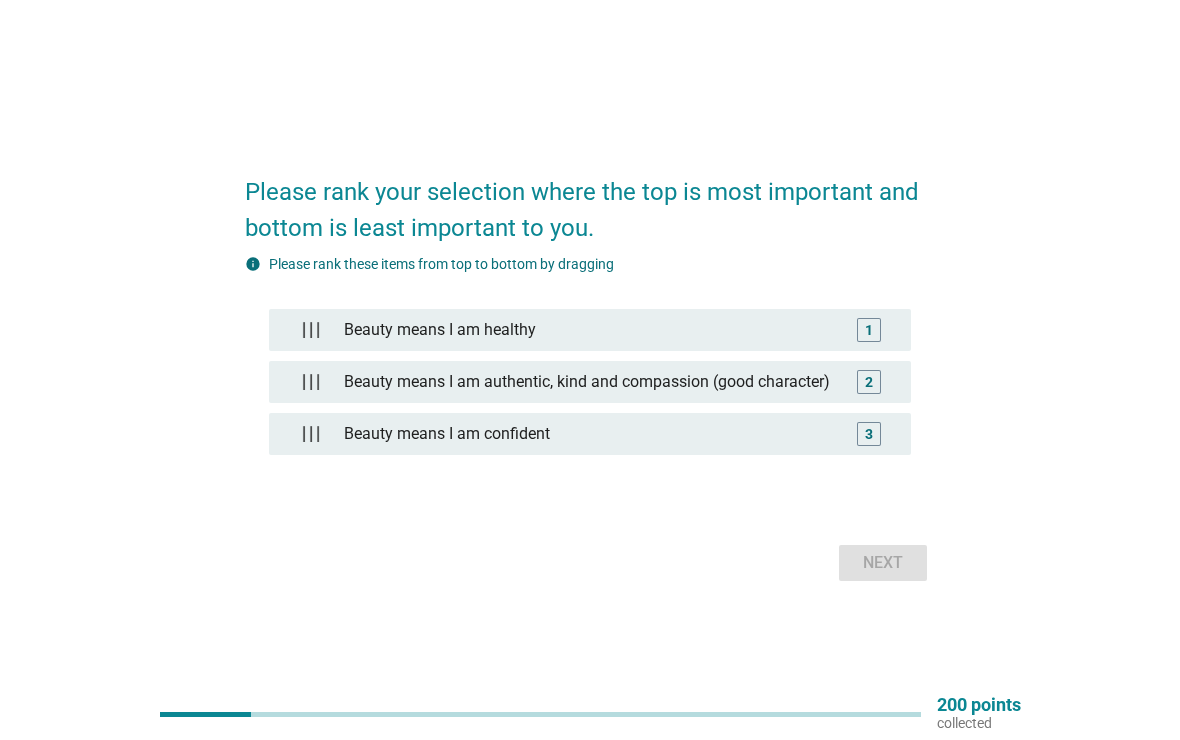 click on "1" at bounding box center (869, 330) 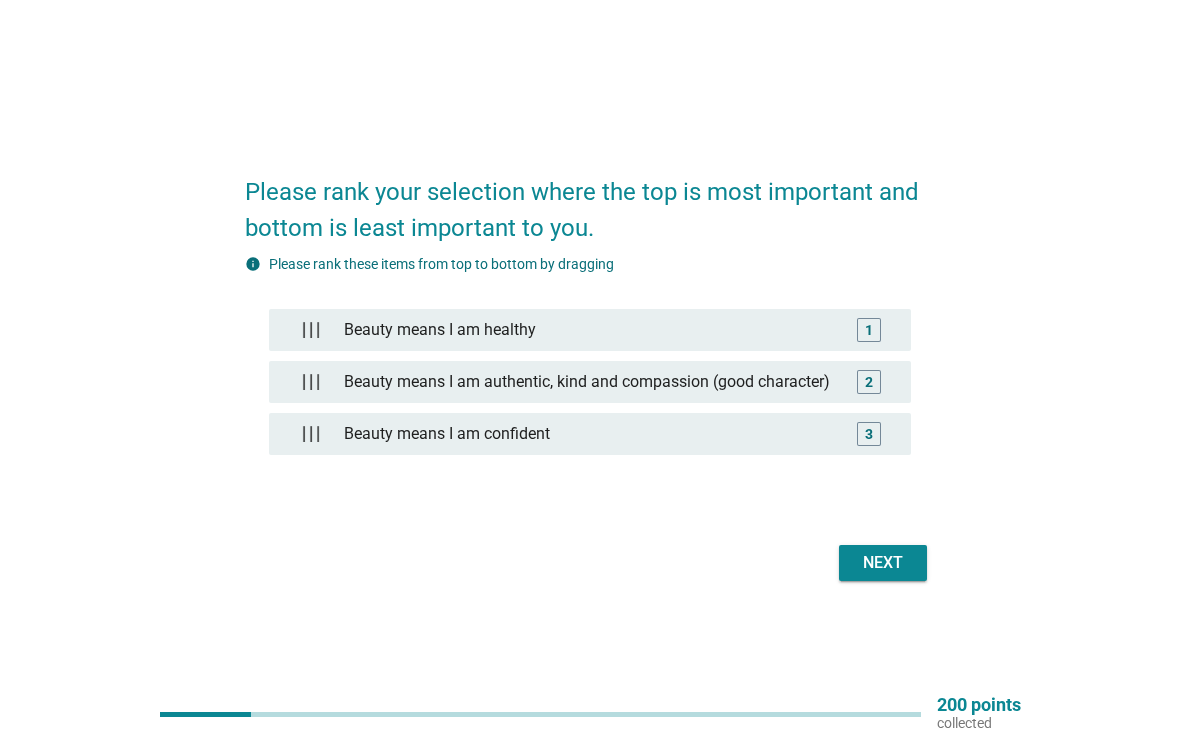 click on "Beauty means I am authentic, kind and compassion (good character)   2" at bounding box center (590, 382) 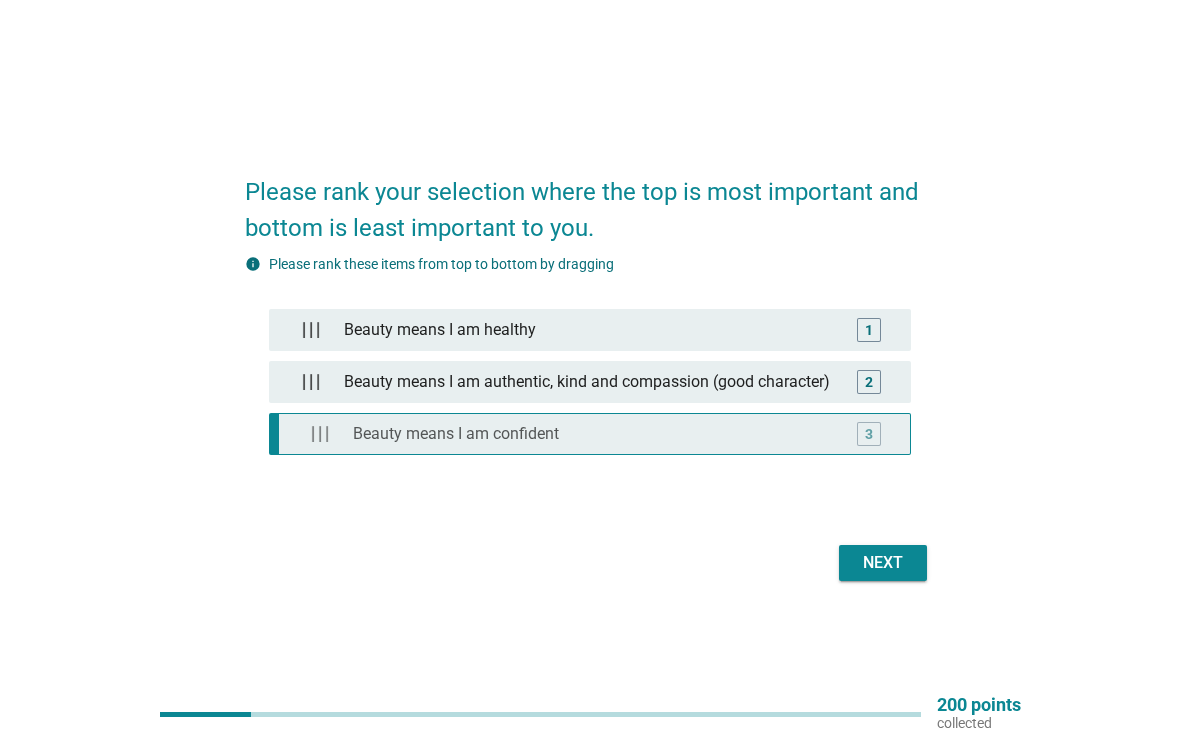 type 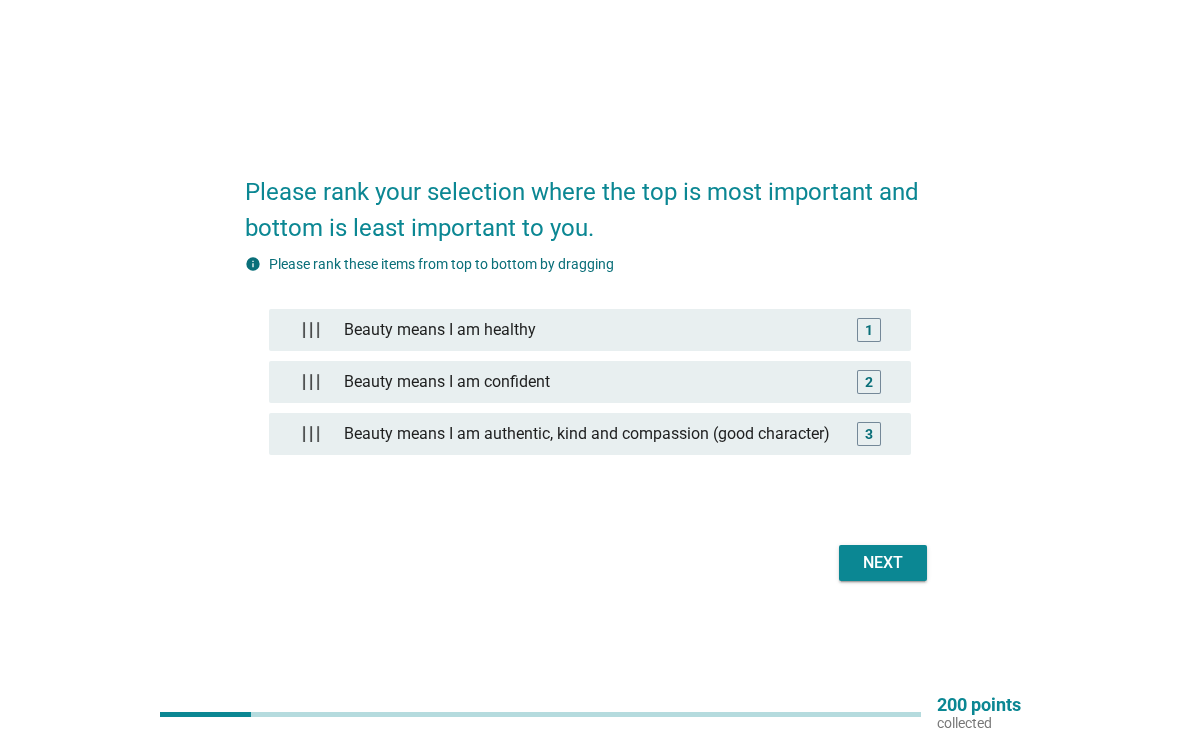 click on "Next" at bounding box center [883, 563] 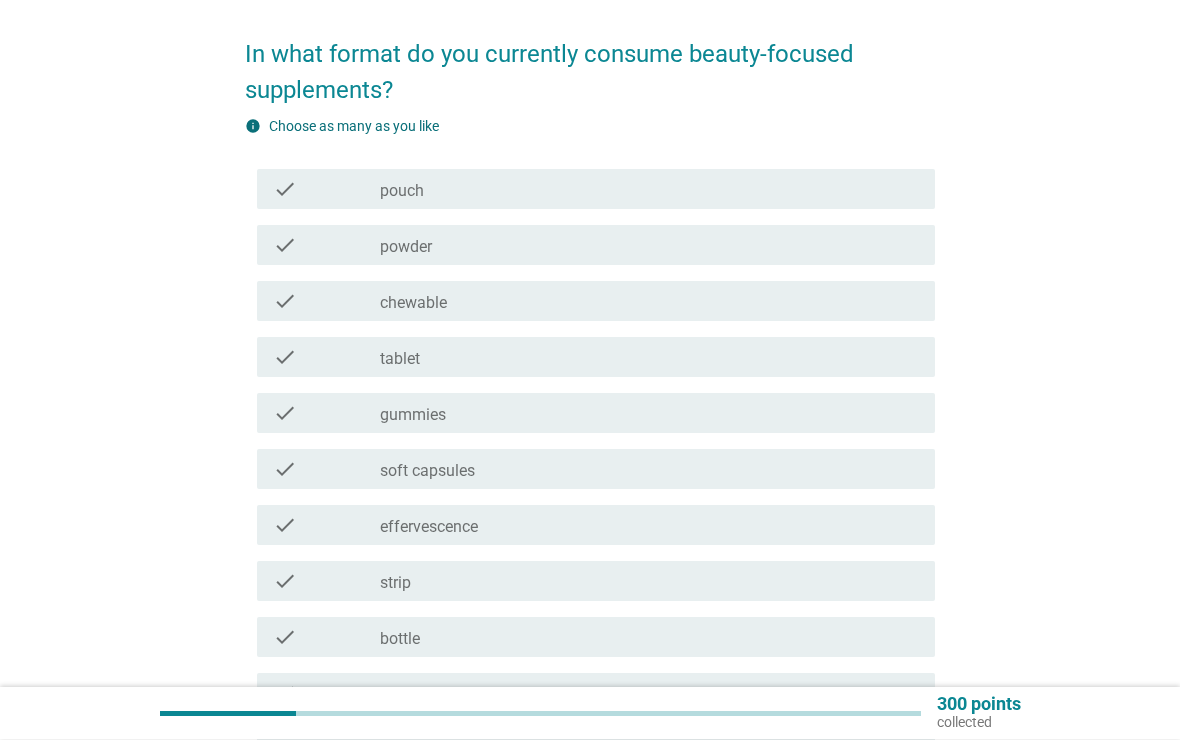 scroll, scrollTop: 74, scrollLeft: 0, axis: vertical 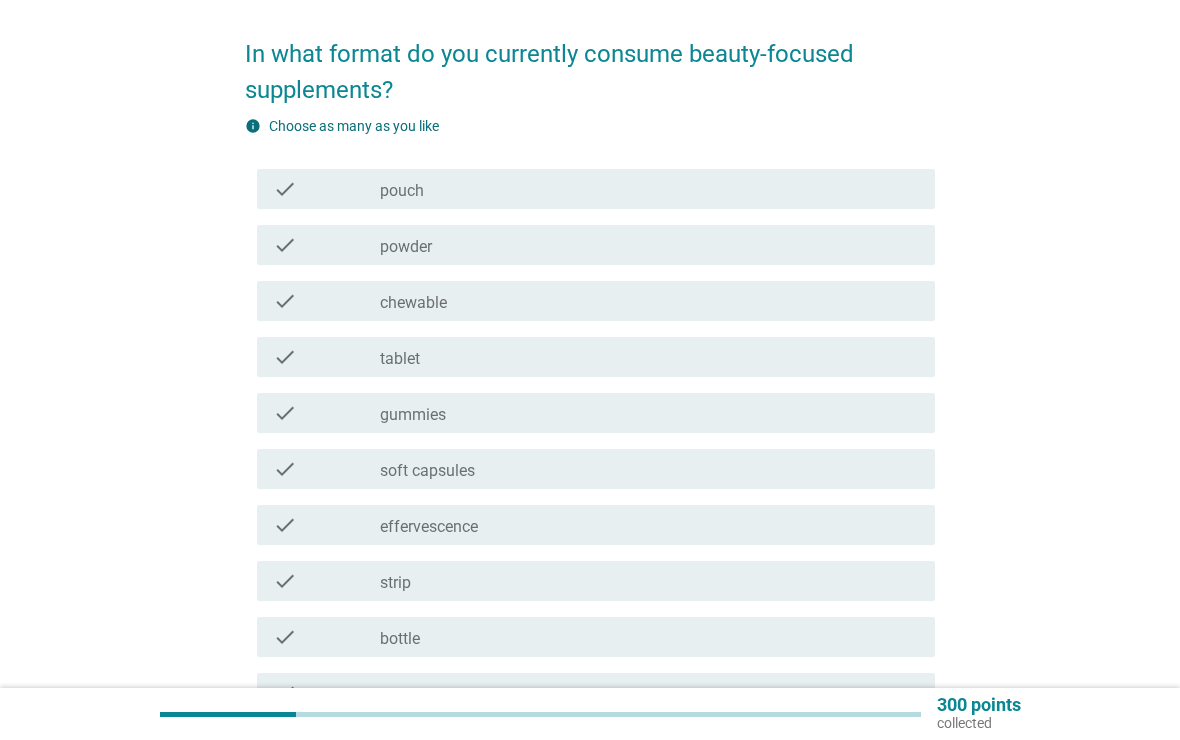 click on "check     check_box_outline_blank tablet" at bounding box center [590, 357] 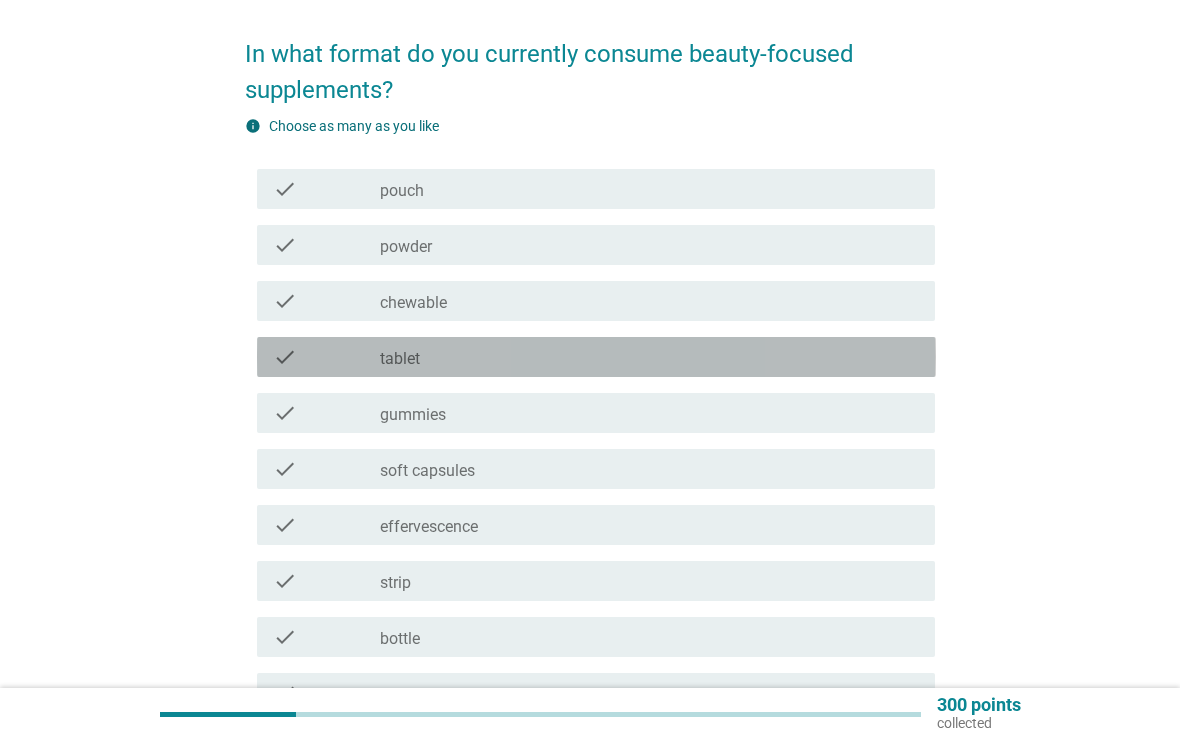 click on "check" at bounding box center [285, 357] 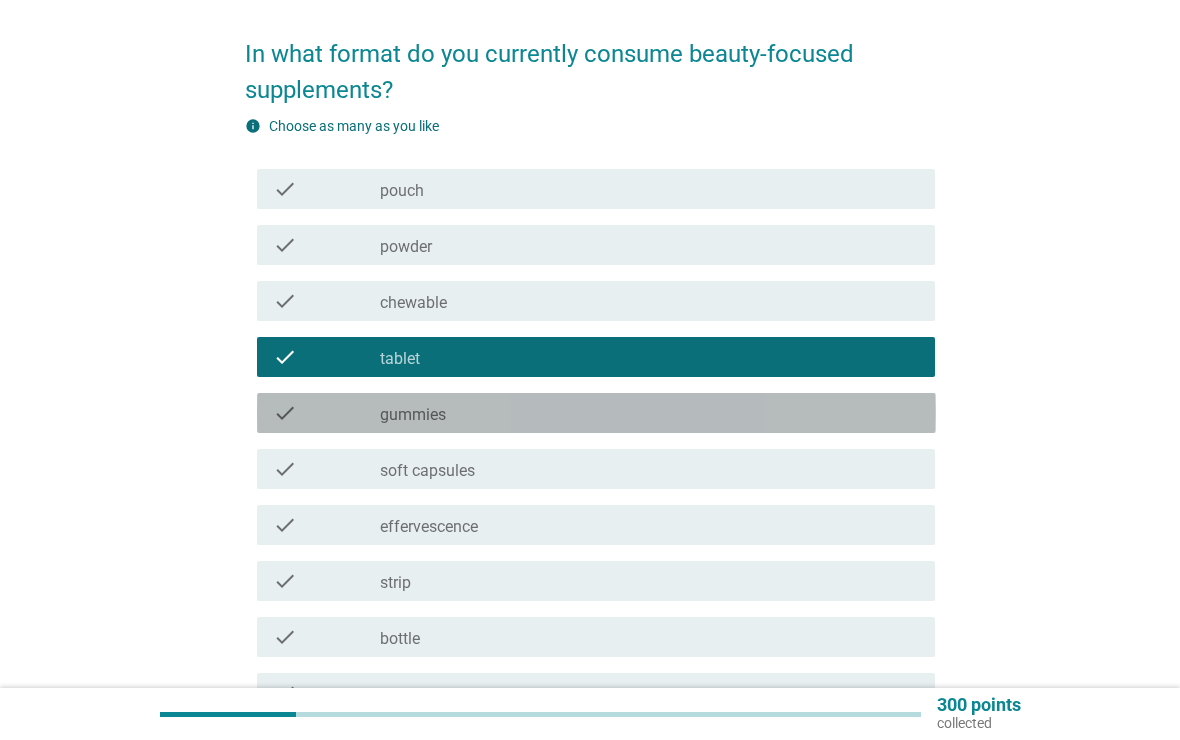 click on "check     check_box_outline_blank gummies" at bounding box center [596, 413] 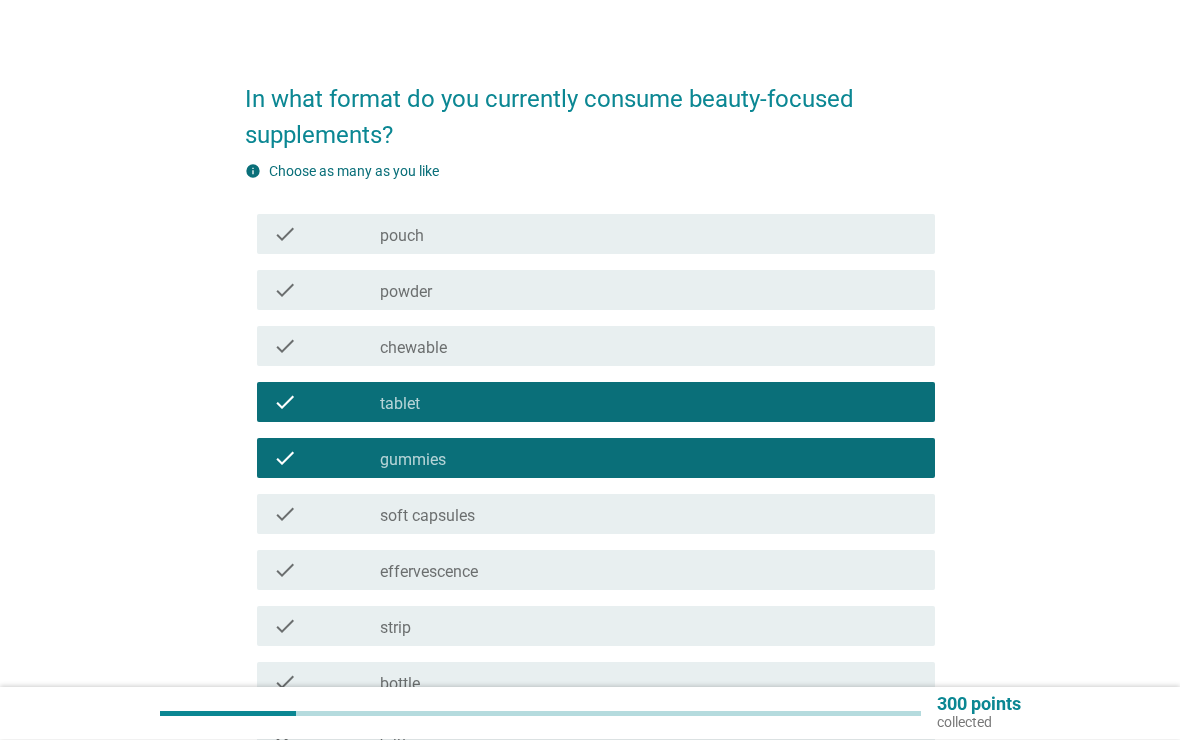 scroll, scrollTop: 0, scrollLeft: 0, axis: both 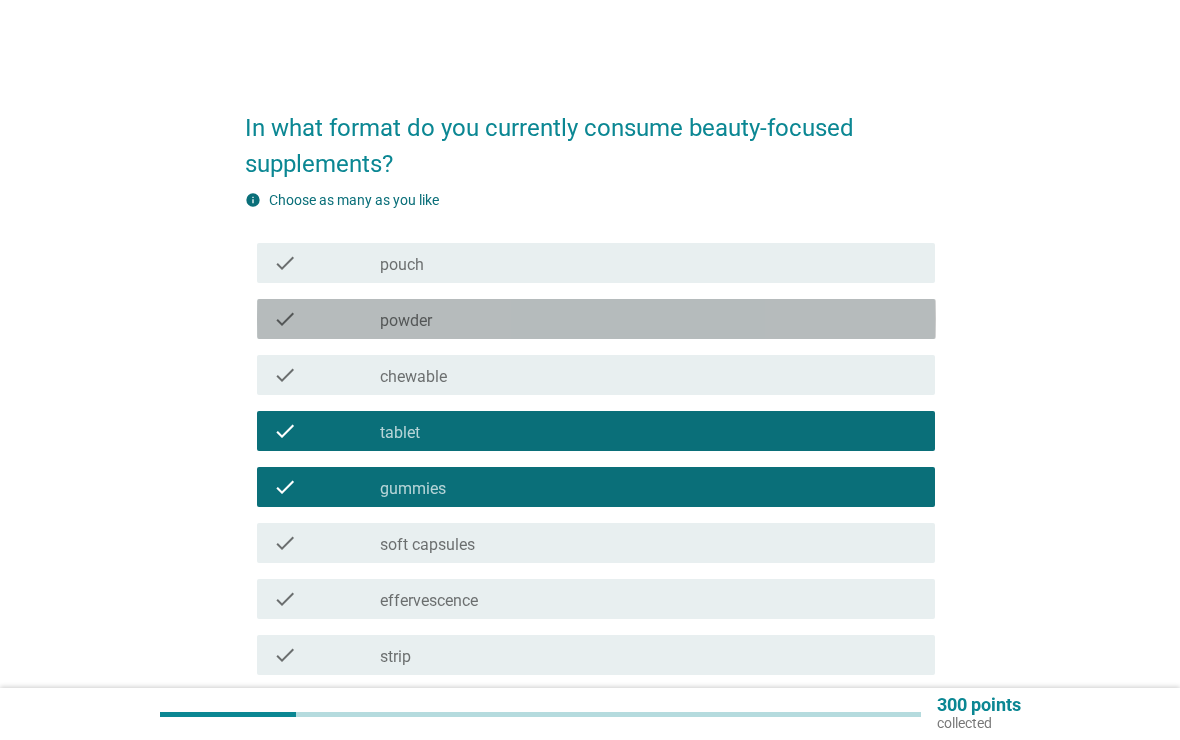 click on "check" at bounding box center [327, 319] 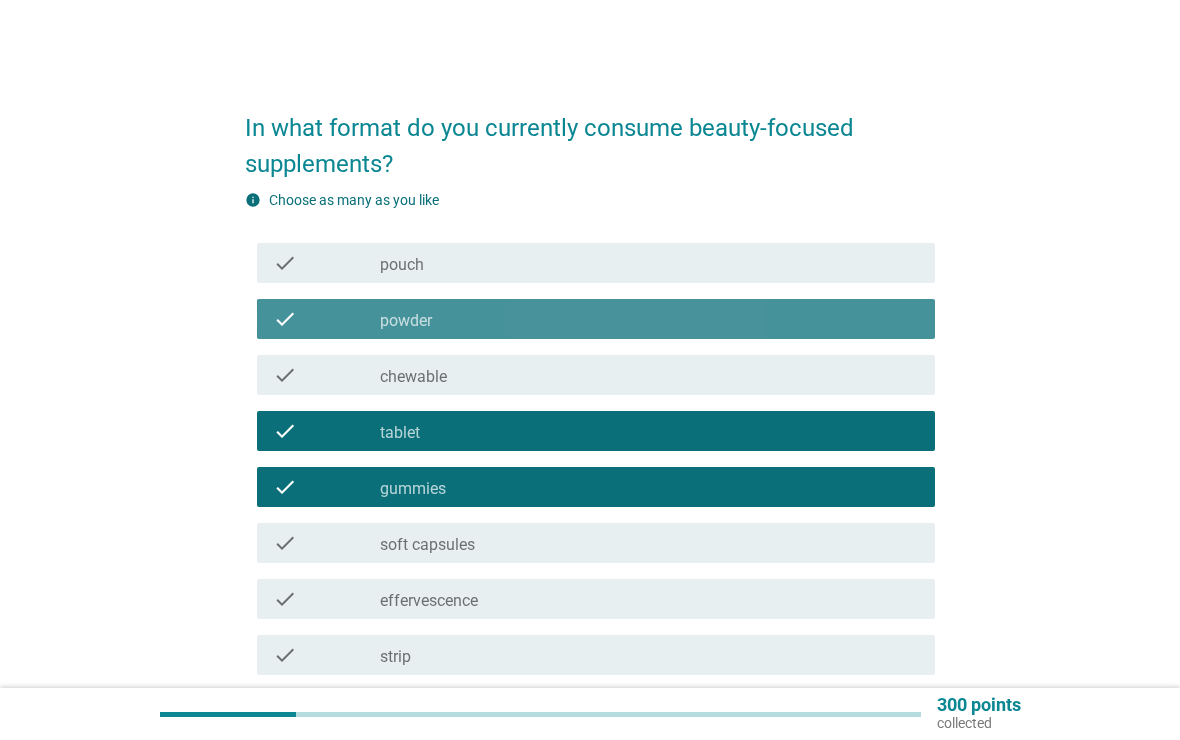 click on "check" at bounding box center (327, 319) 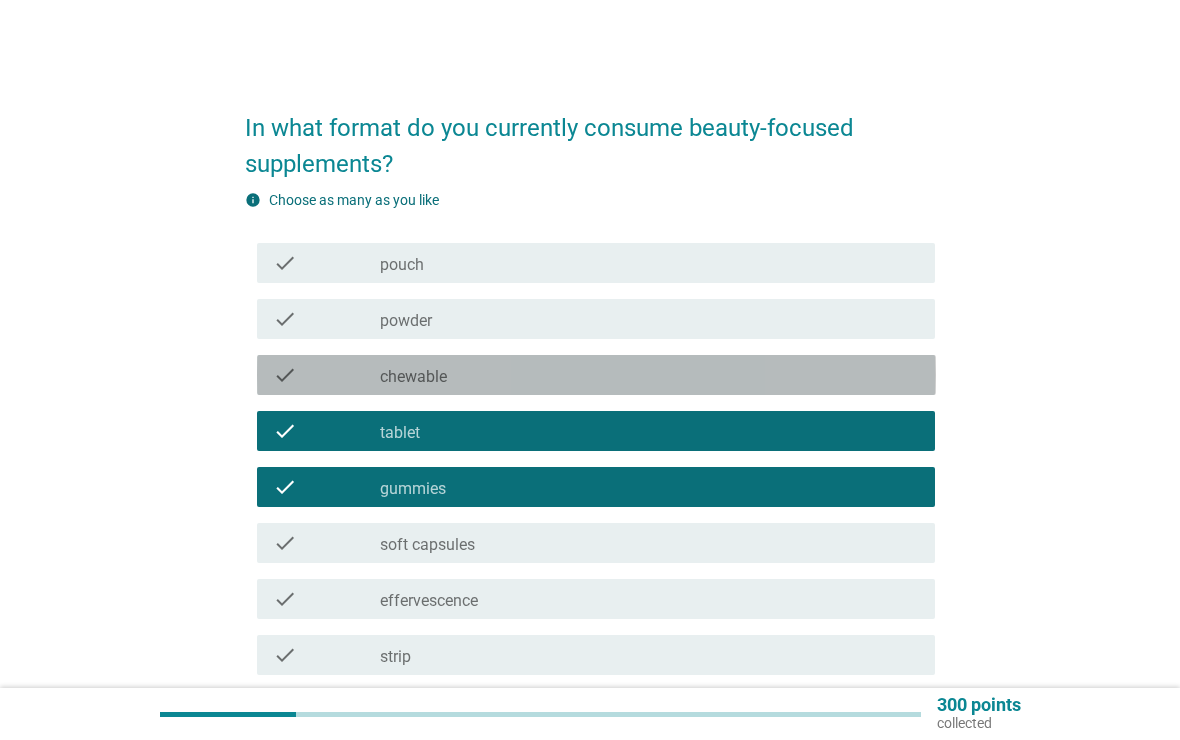 click on "check" at bounding box center (327, 375) 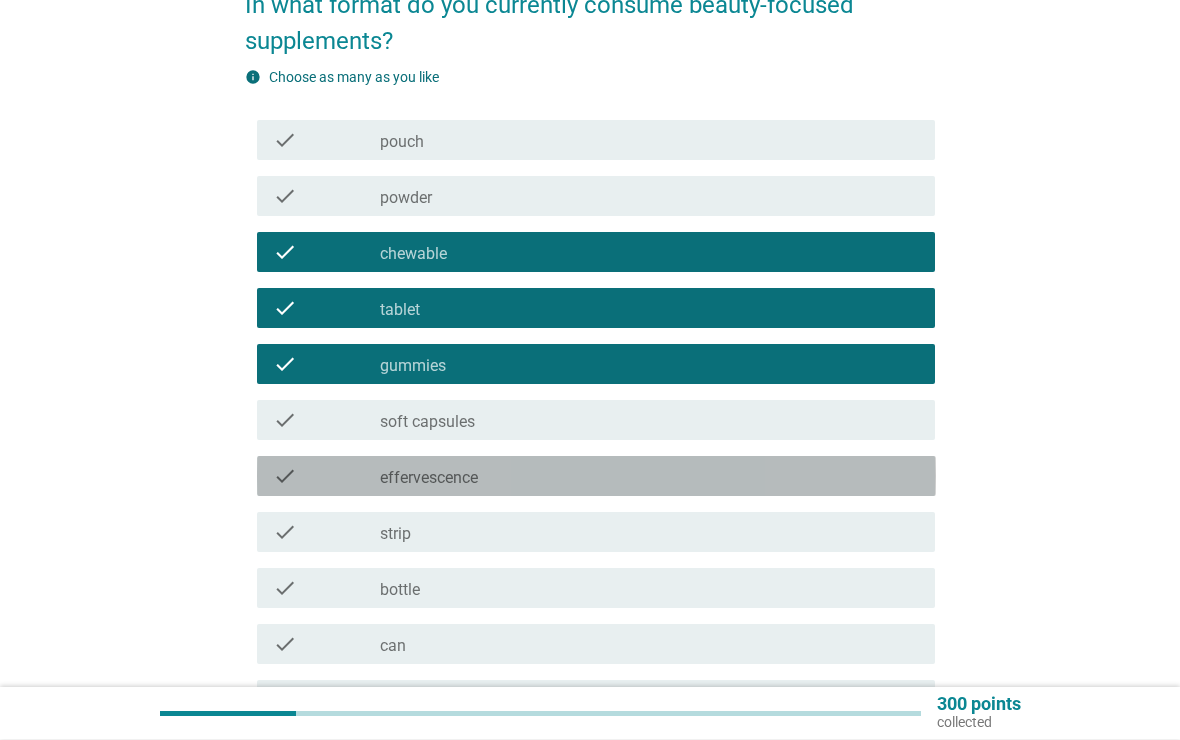 scroll, scrollTop: 341, scrollLeft: 0, axis: vertical 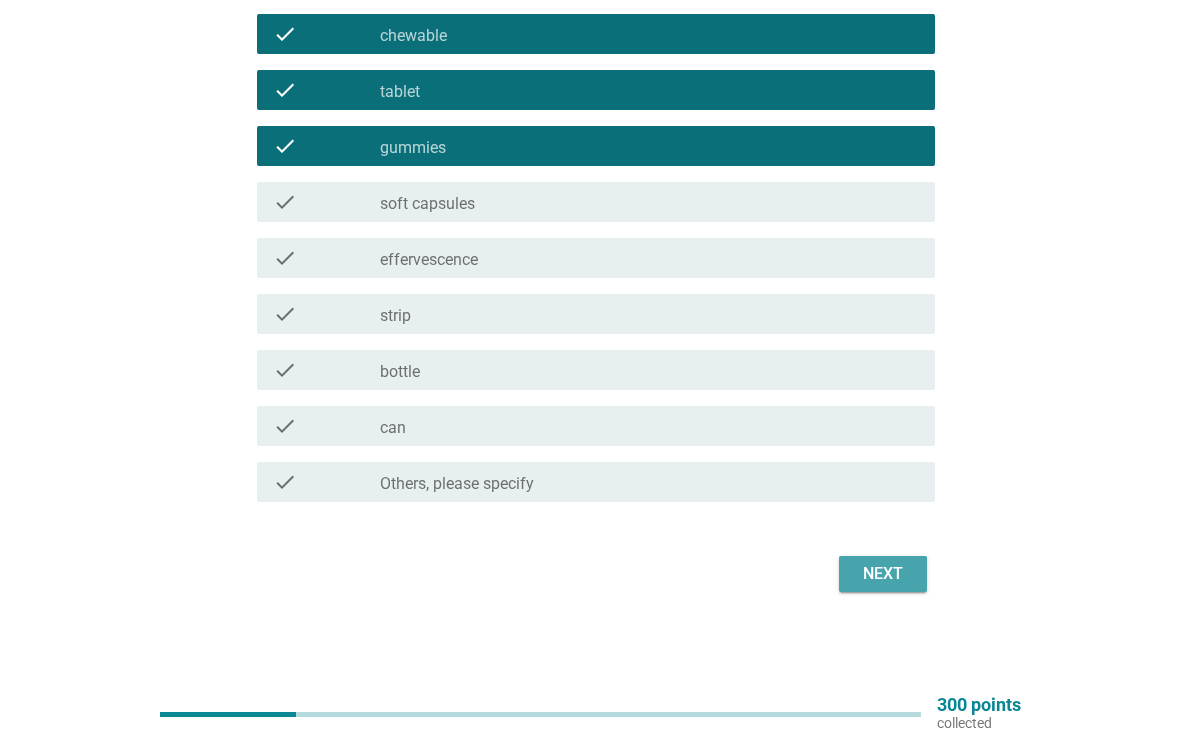 click on "Next" at bounding box center [883, 574] 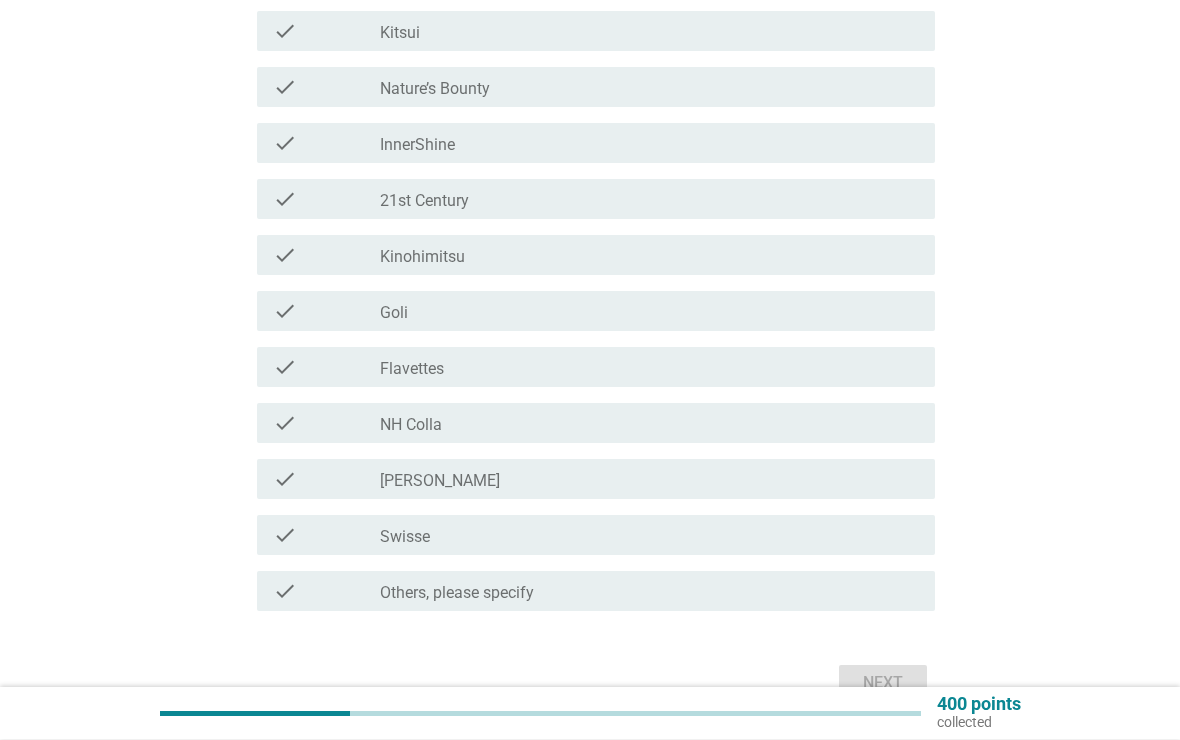 scroll, scrollTop: 428, scrollLeft: 0, axis: vertical 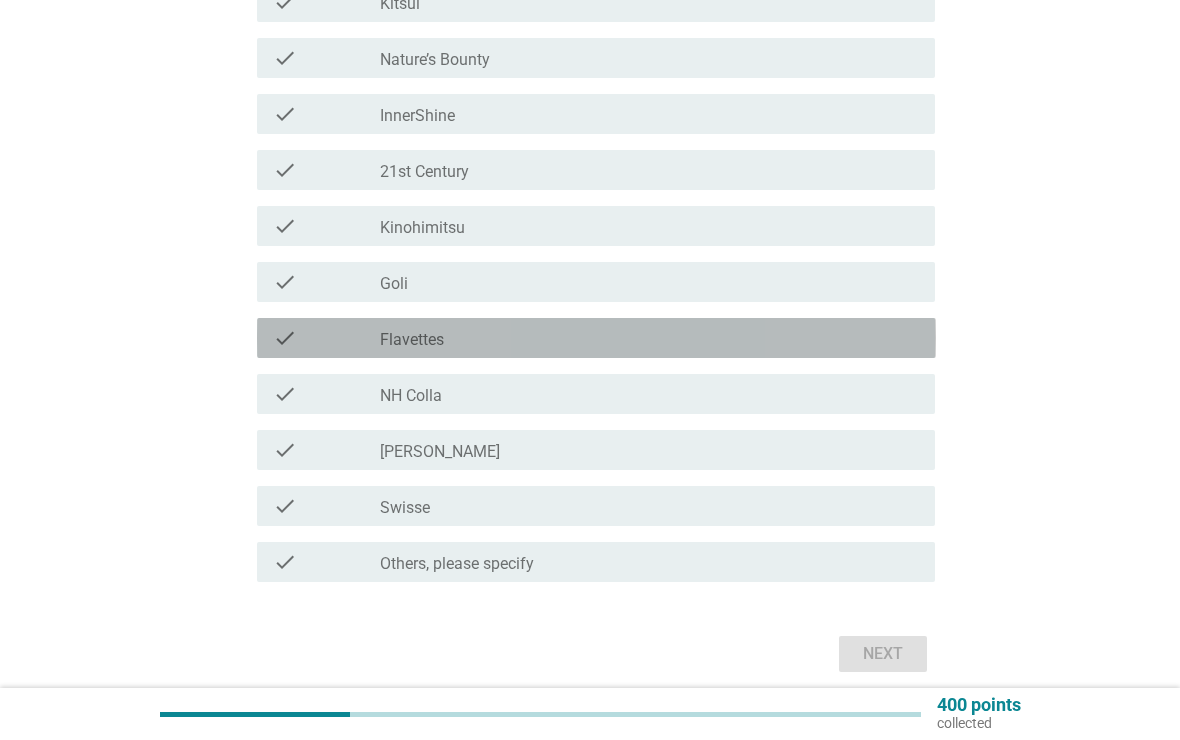 click on "check     check_box_outline_blank Flavettes" at bounding box center [596, 338] 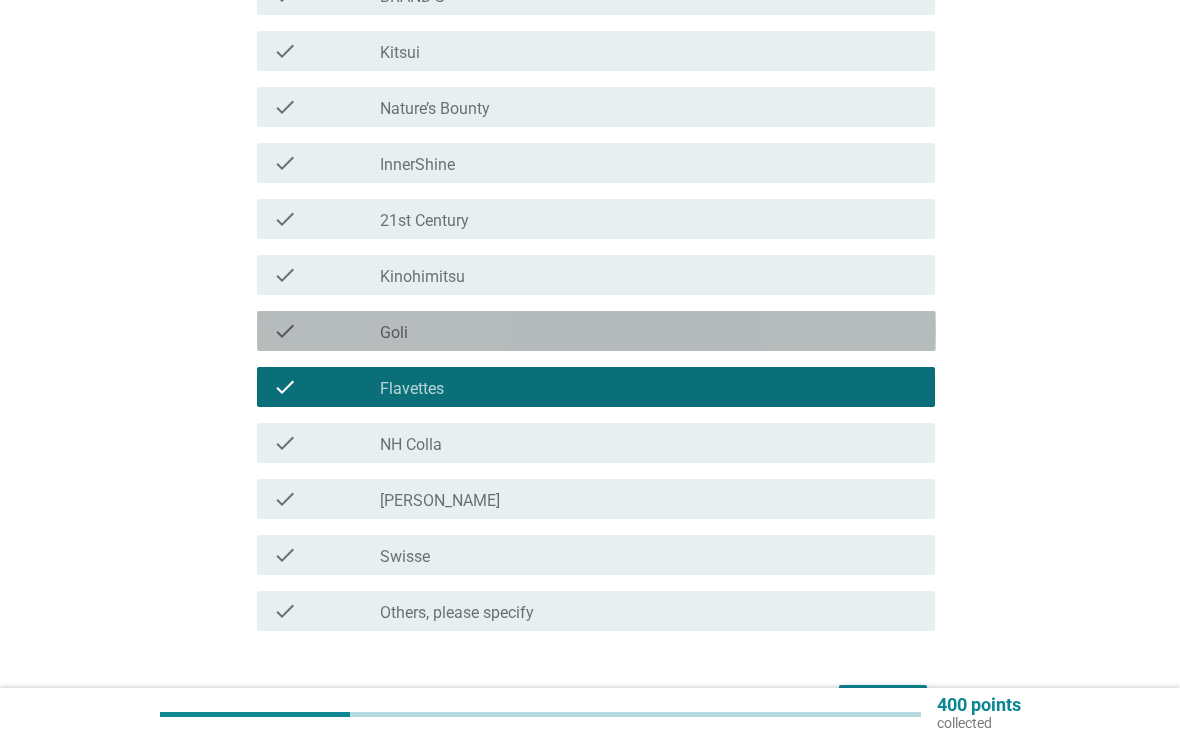 scroll, scrollTop: 368, scrollLeft: 0, axis: vertical 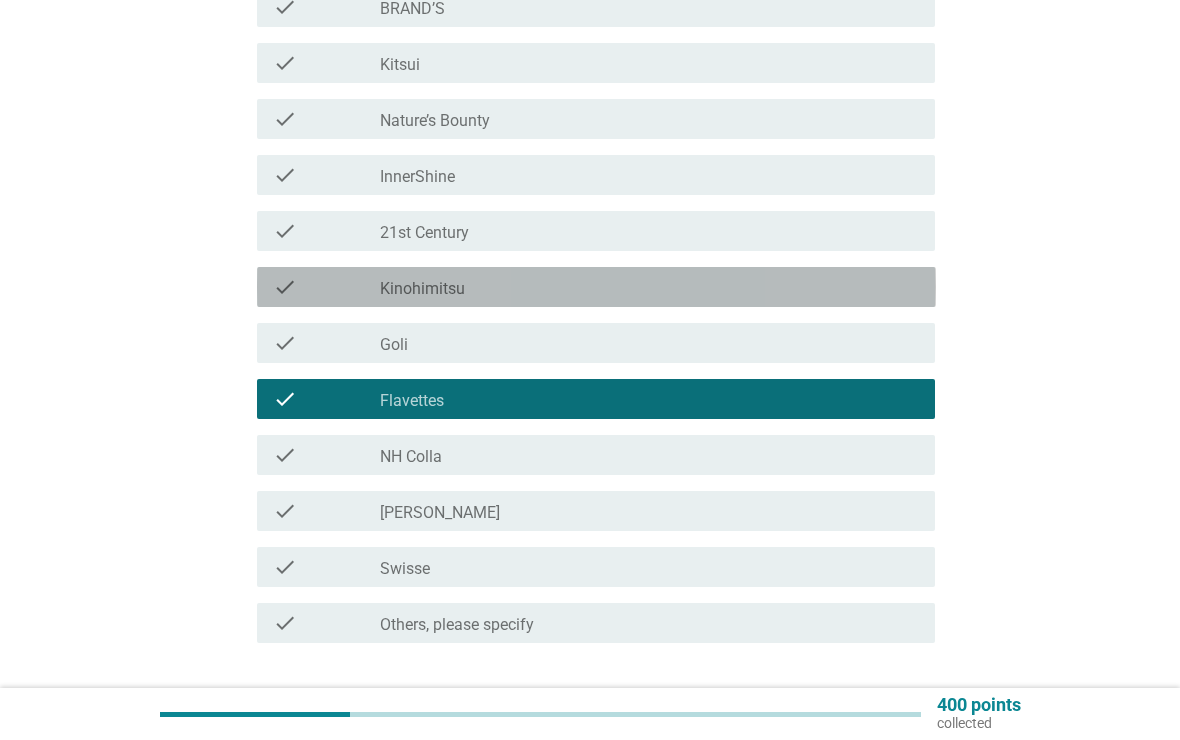 click on "check" at bounding box center [327, 287] 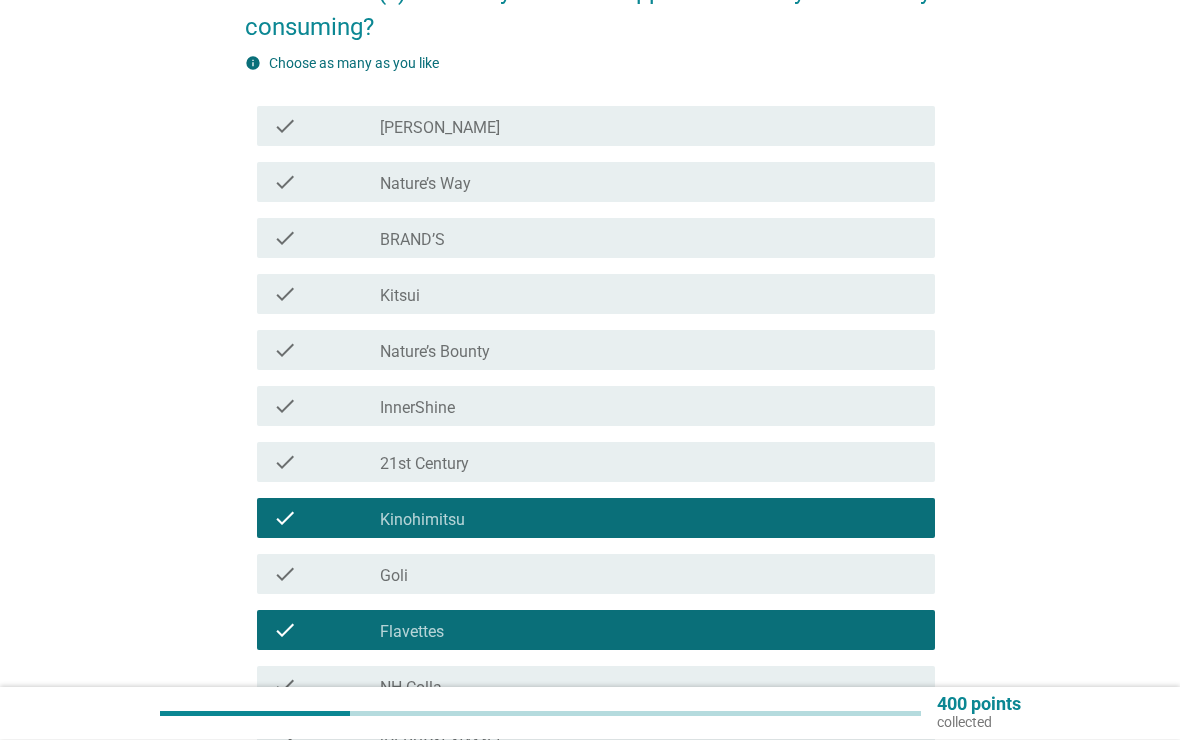 scroll, scrollTop: 137, scrollLeft: 0, axis: vertical 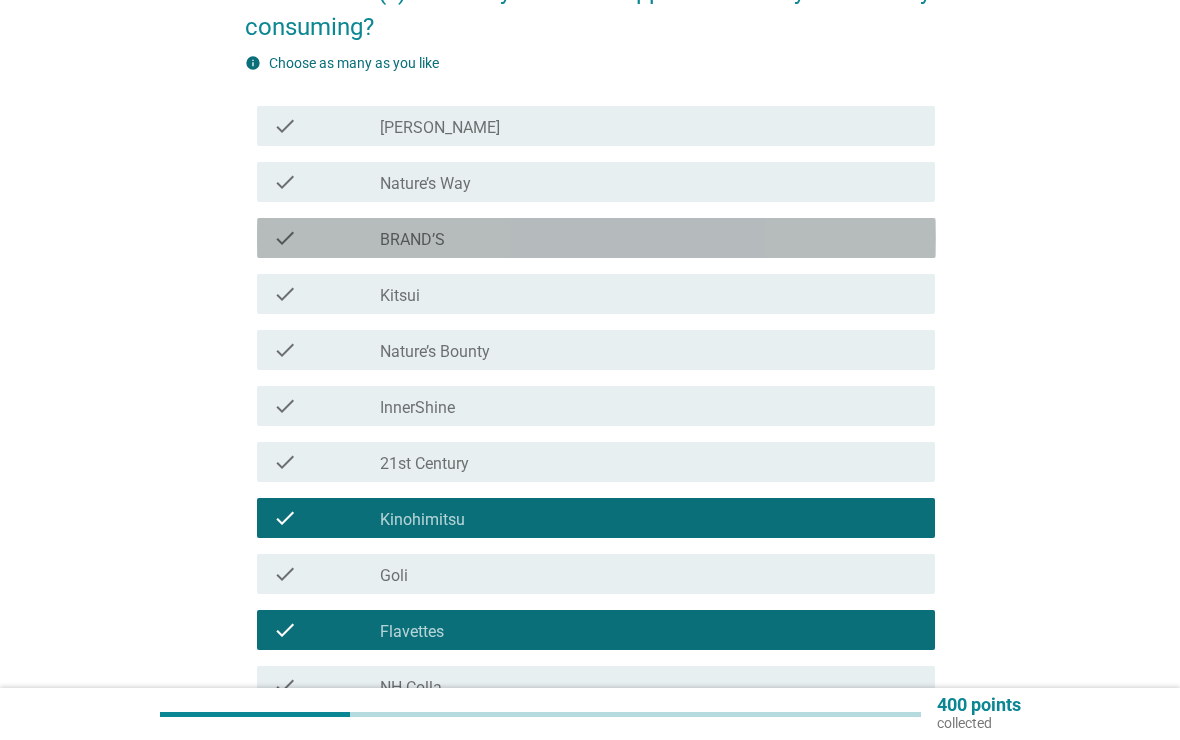 click on "check" at bounding box center [285, 238] 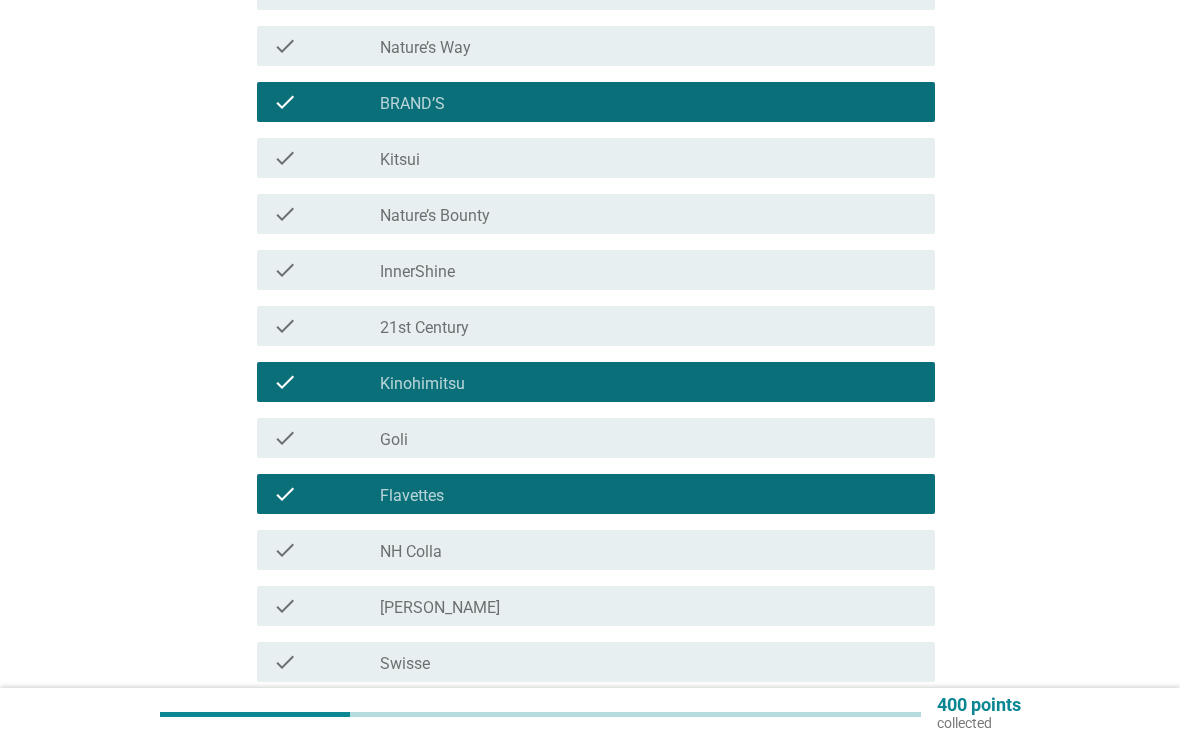 scroll, scrollTop: 509, scrollLeft: 0, axis: vertical 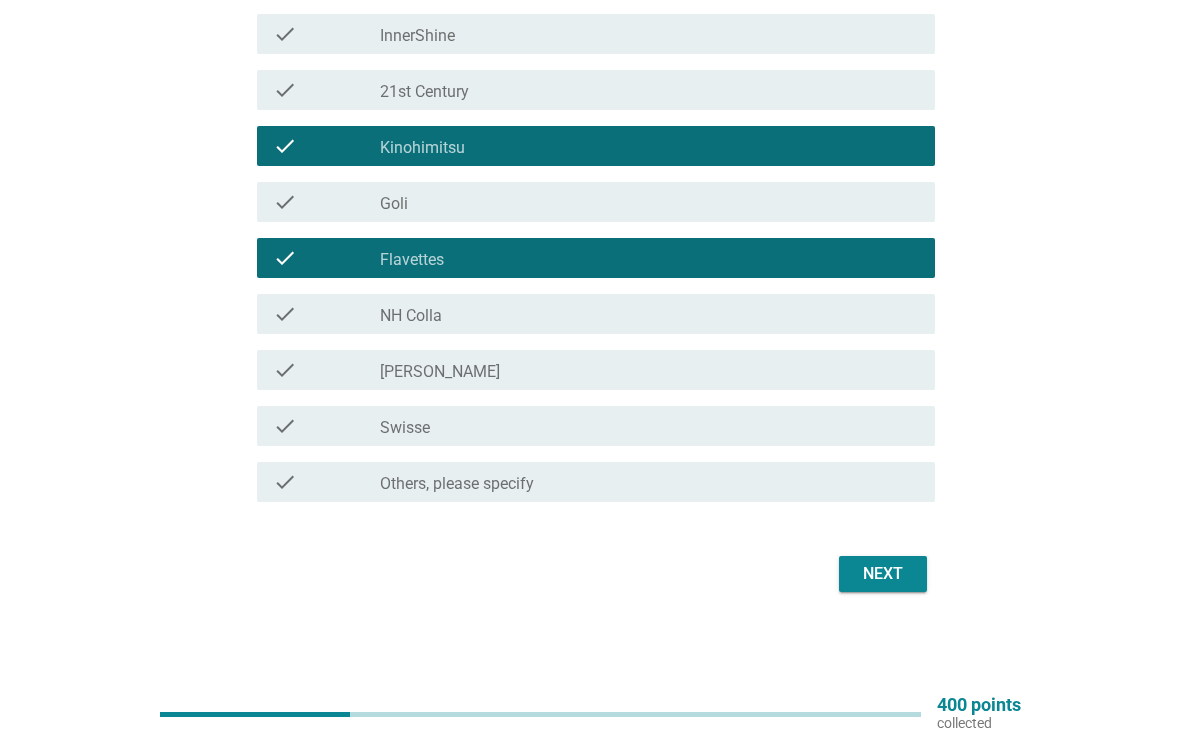 click on "Next" at bounding box center [883, 574] 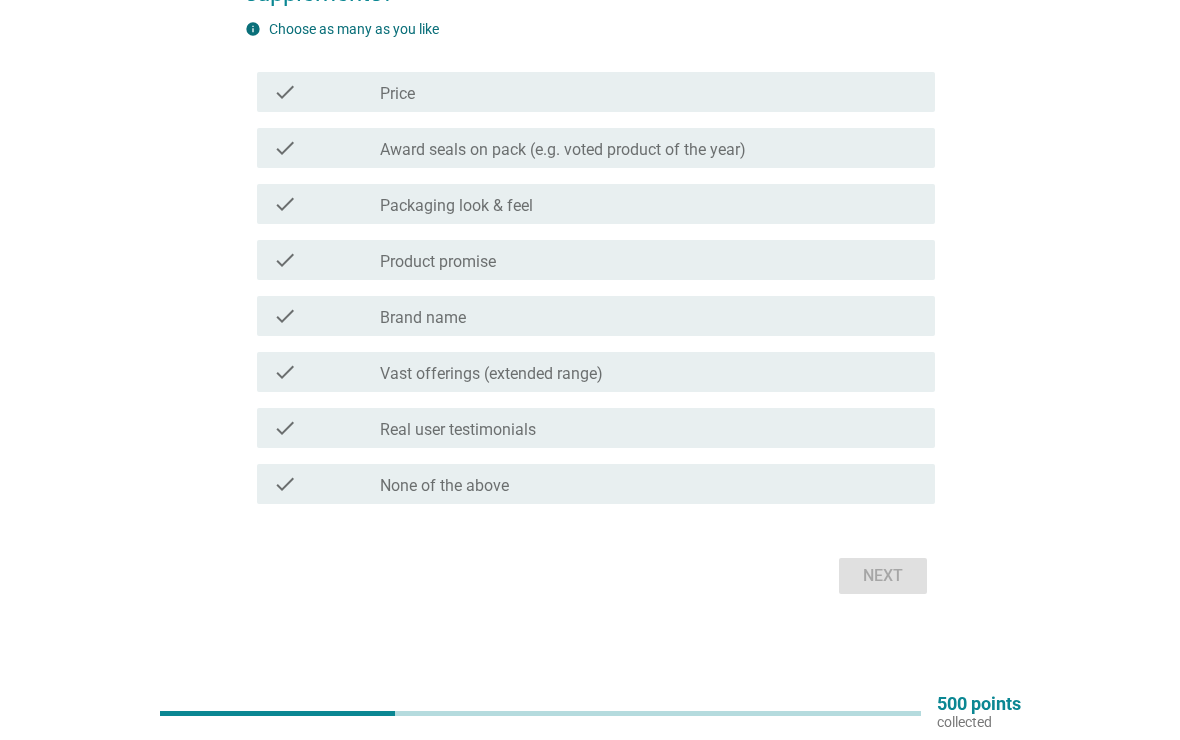 scroll, scrollTop: 207, scrollLeft: 0, axis: vertical 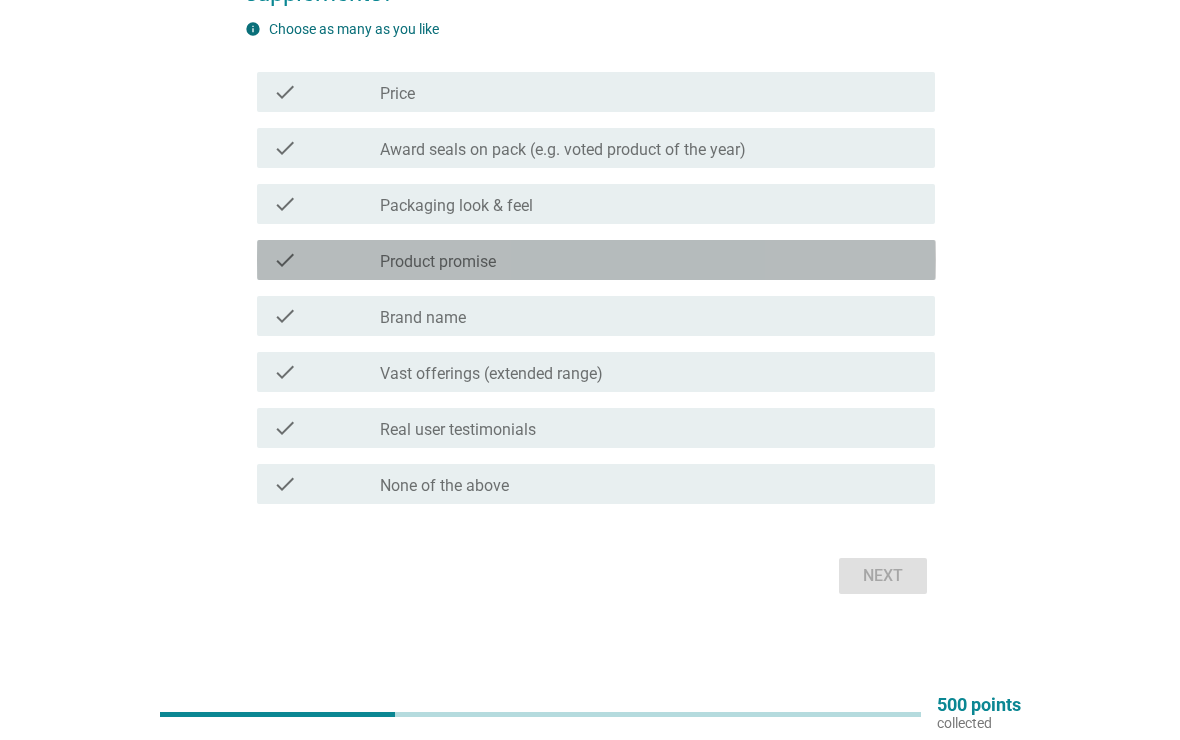 click on "check" at bounding box center (285, 260) 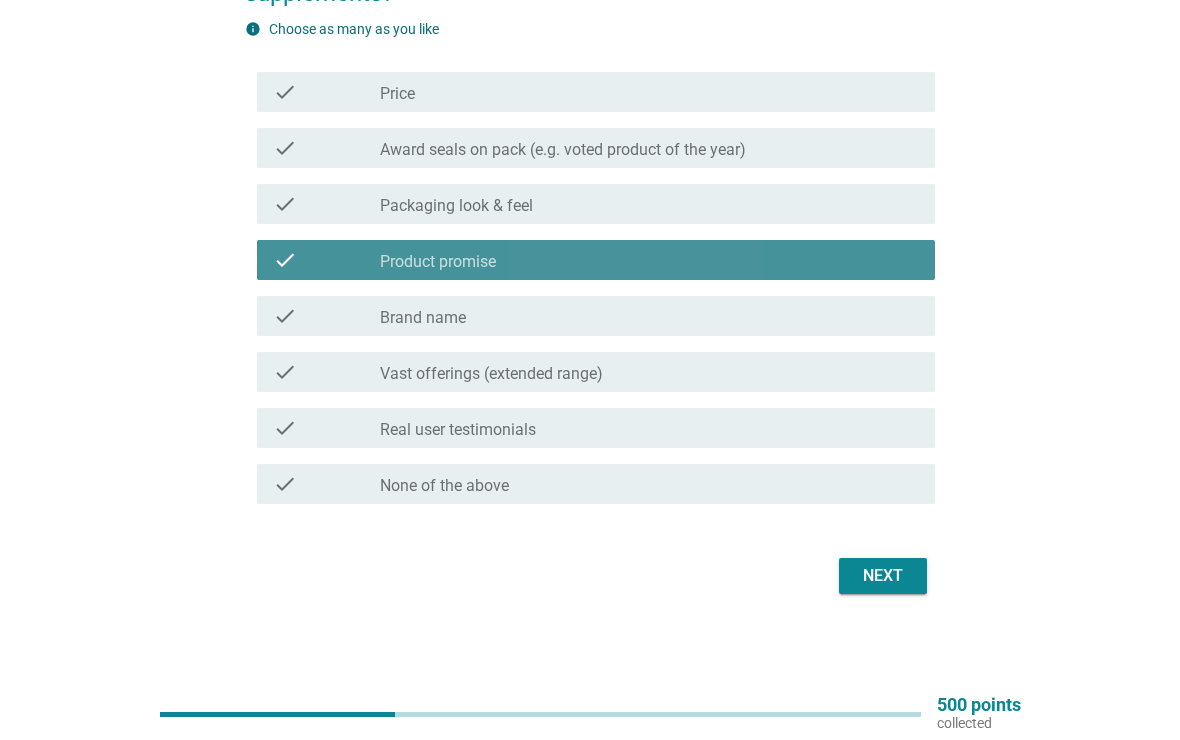 click on "check" at bounding box center [285, 260] 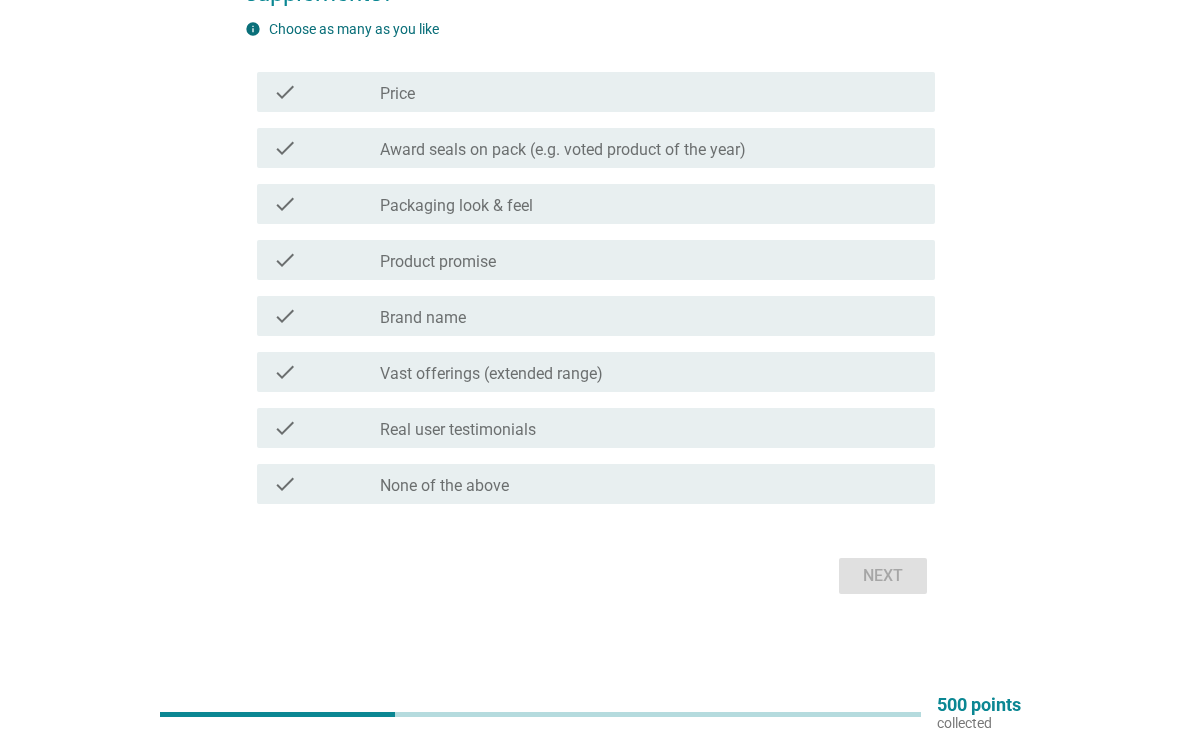 scroll, scrollTop: 209, scrollLeft: 0, axis: vertical 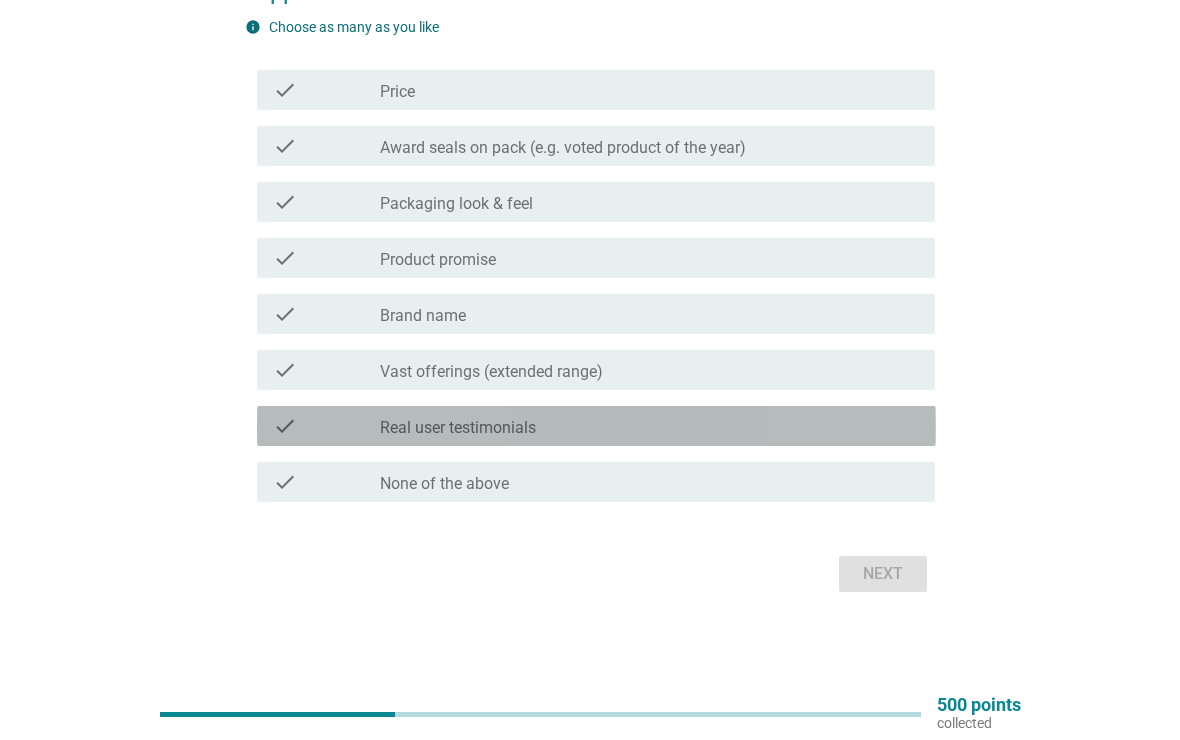 click on "check" at bounding box center [327, 426] 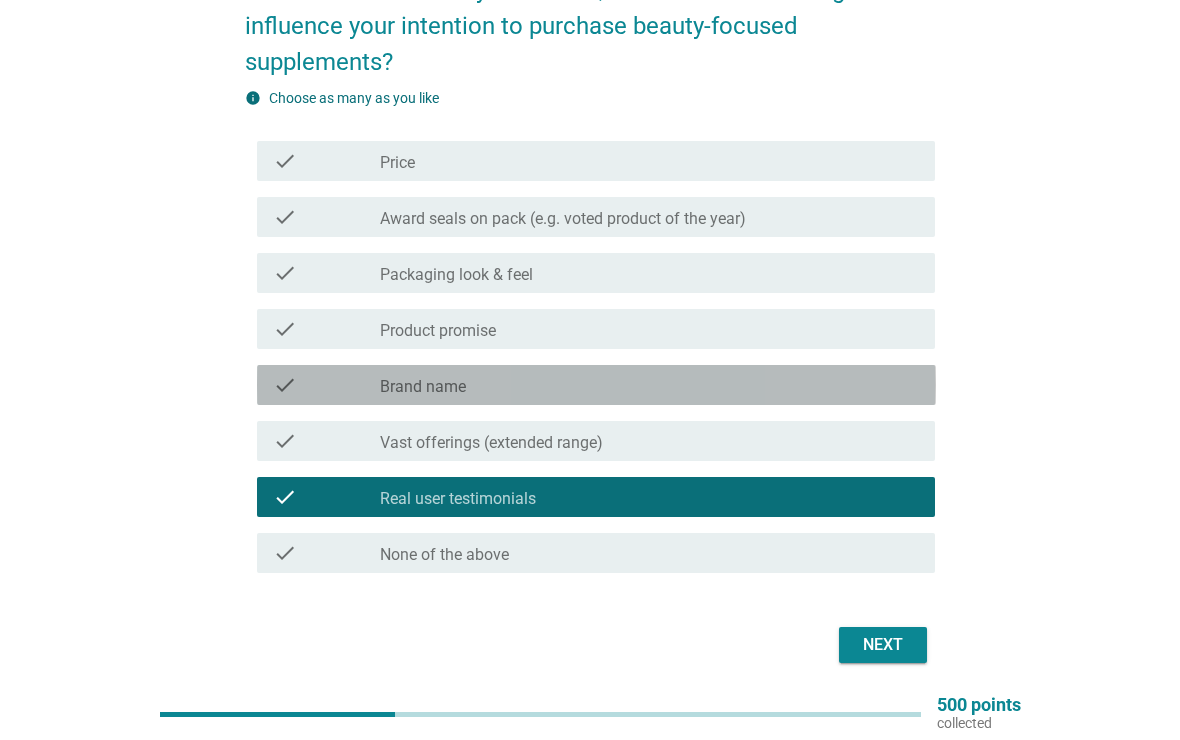 scroll, scrollTop: 120, scrollLeft: 0, axis: vertical 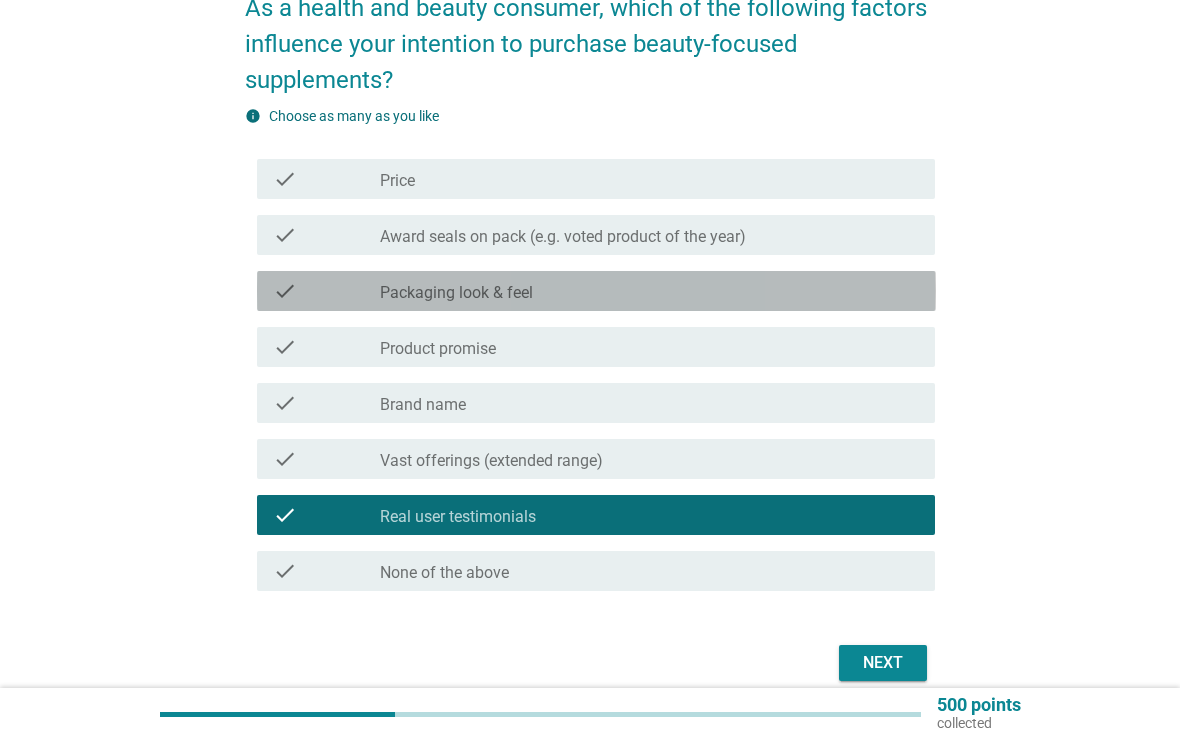 click on "check" at bounding box center [327, 291] 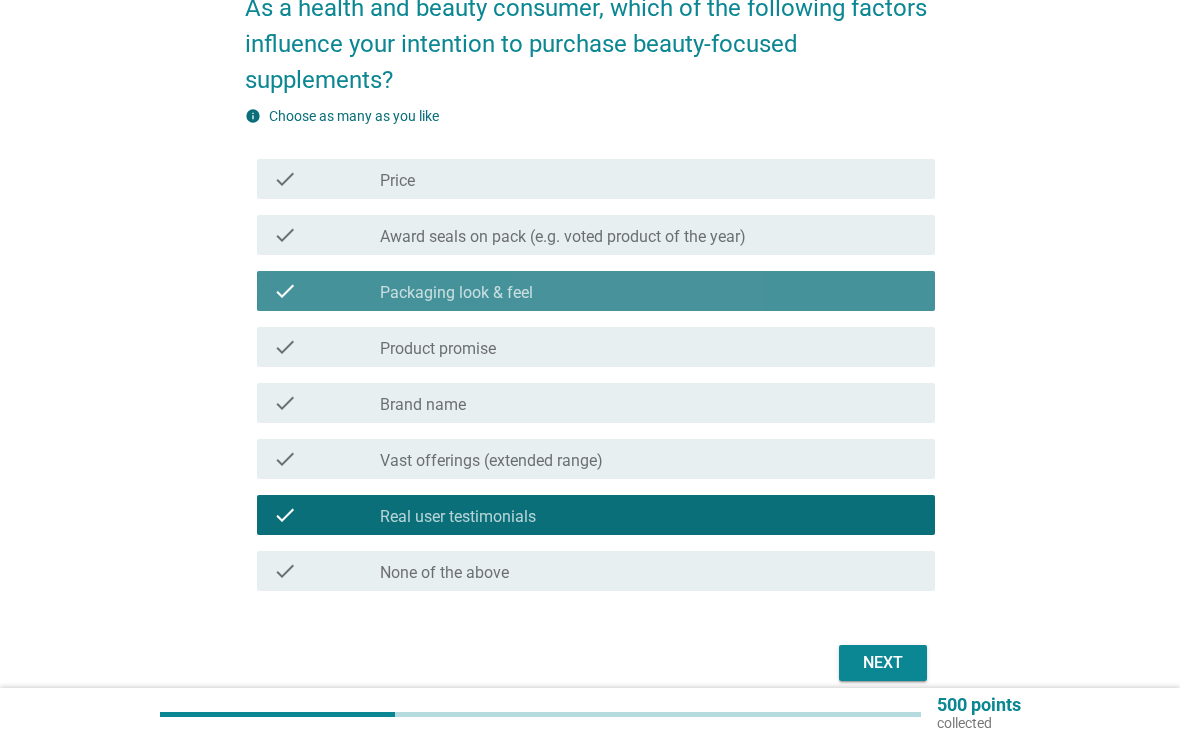 click on "check" at bounding box center [327, 291] 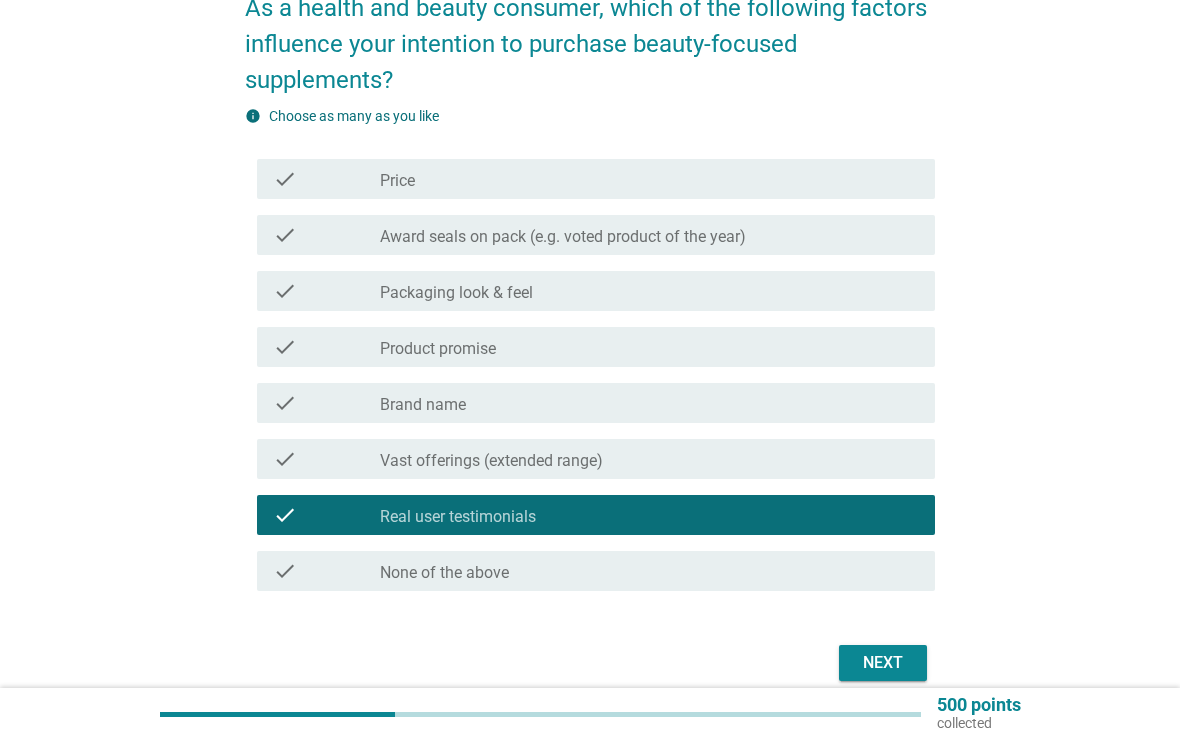 click on "check     check_box_outline_blank Product promise" at bounding box center [596, 347] 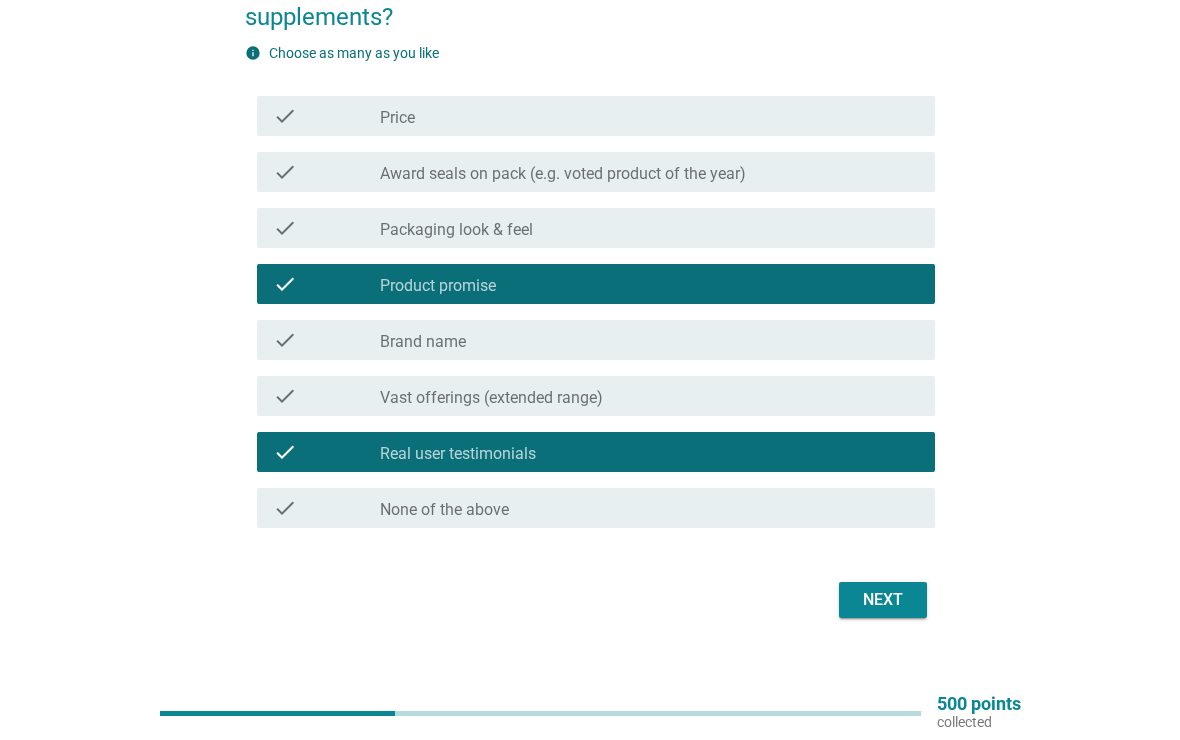 scroll, scrollTop: 183, scrollLeft: 0, axis: vertical 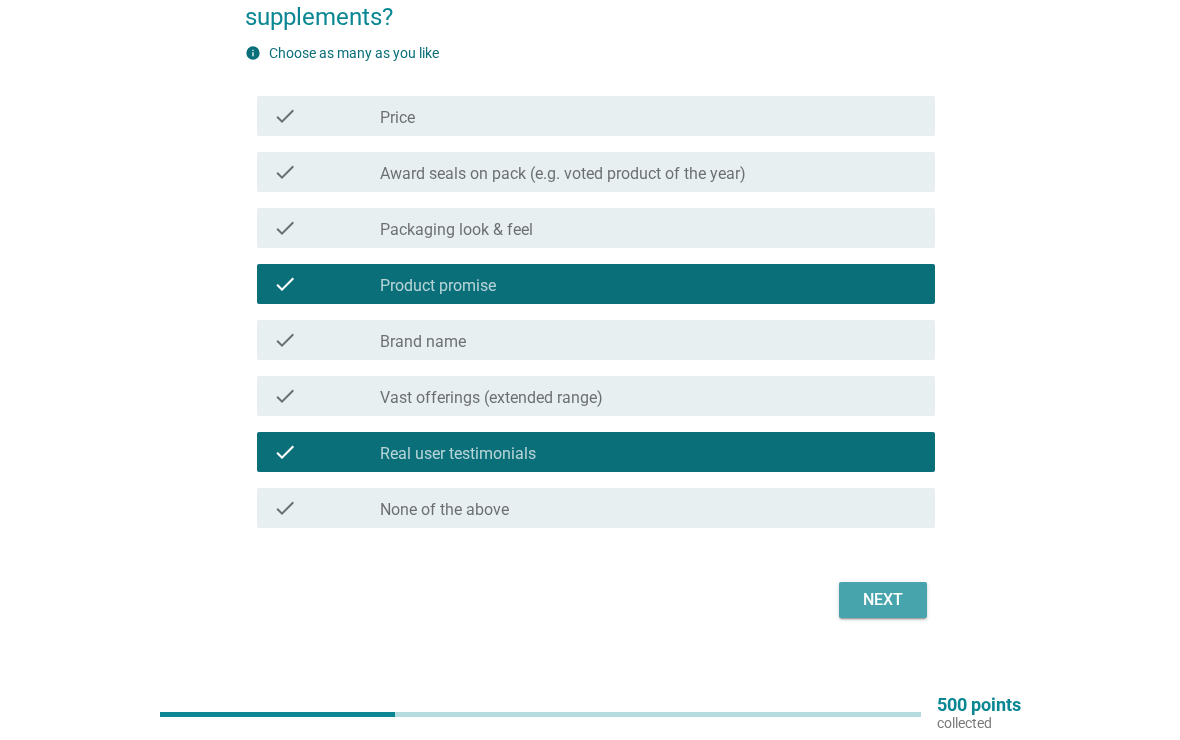 click on "Next" at bounding box center (883, 600) 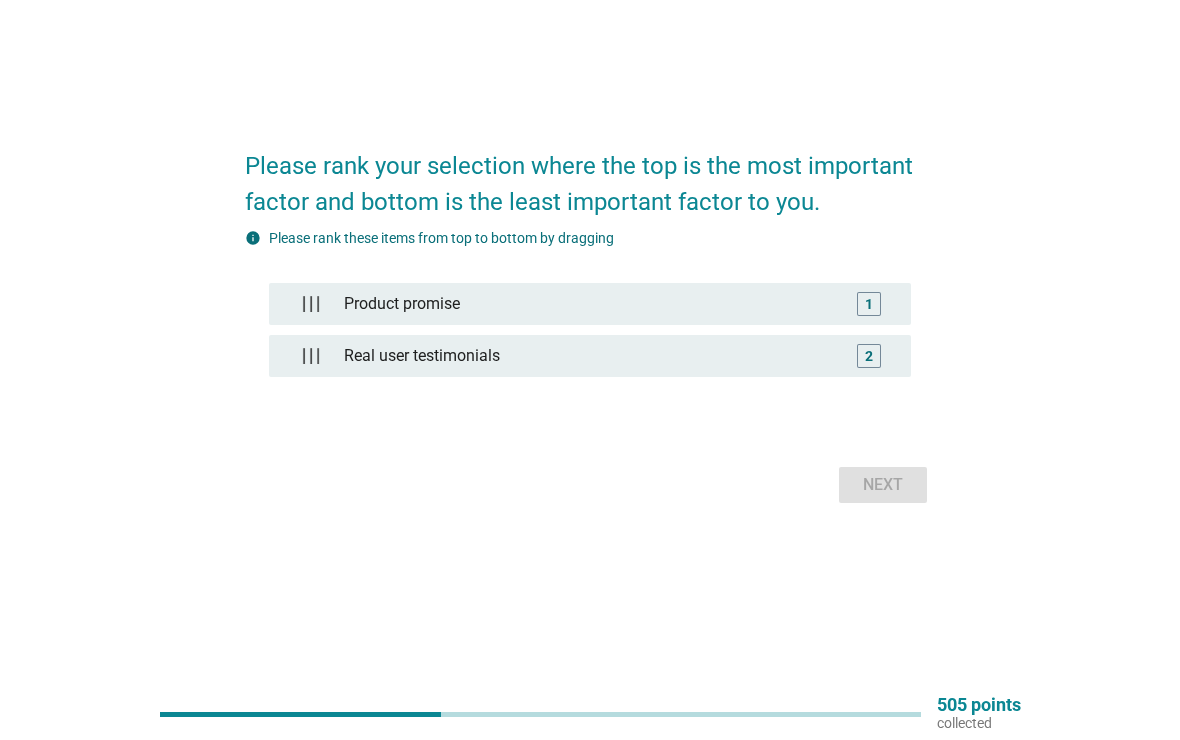 scroll, scrollTop: 0, scrollLeft: 0, axis: both 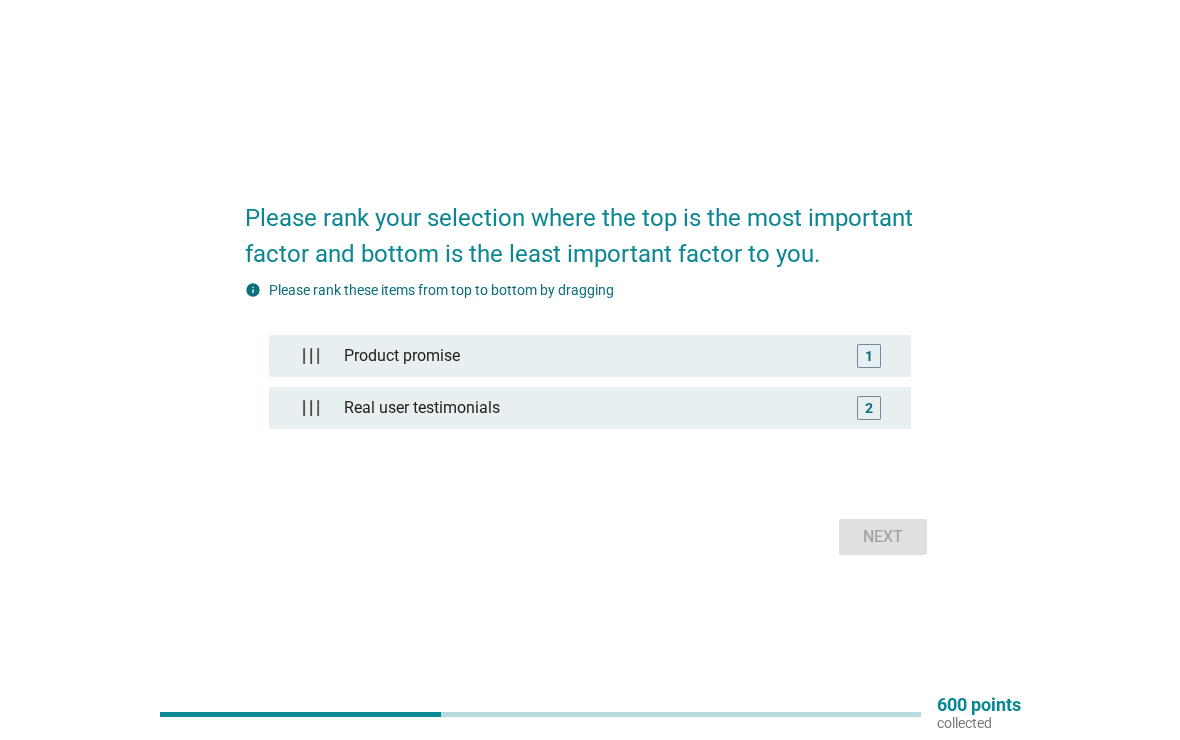 click on "Next" at bounding box center [590, 537] 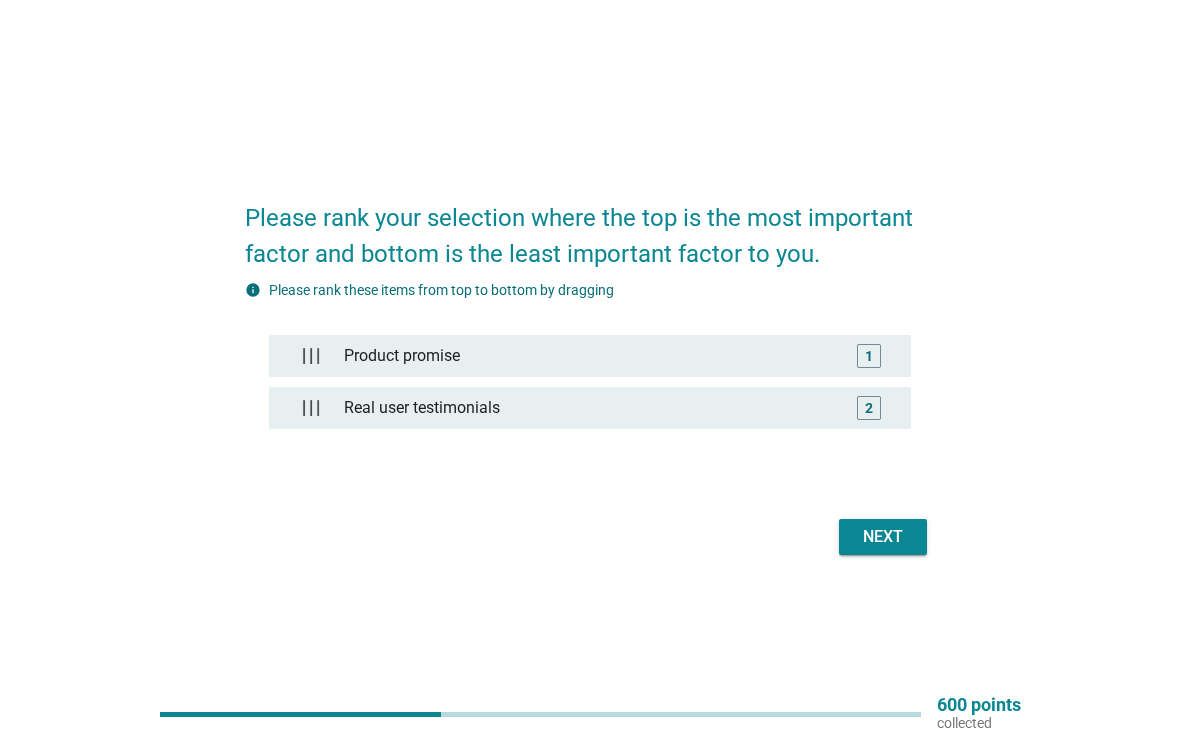 click at bounding box center [311, 356] 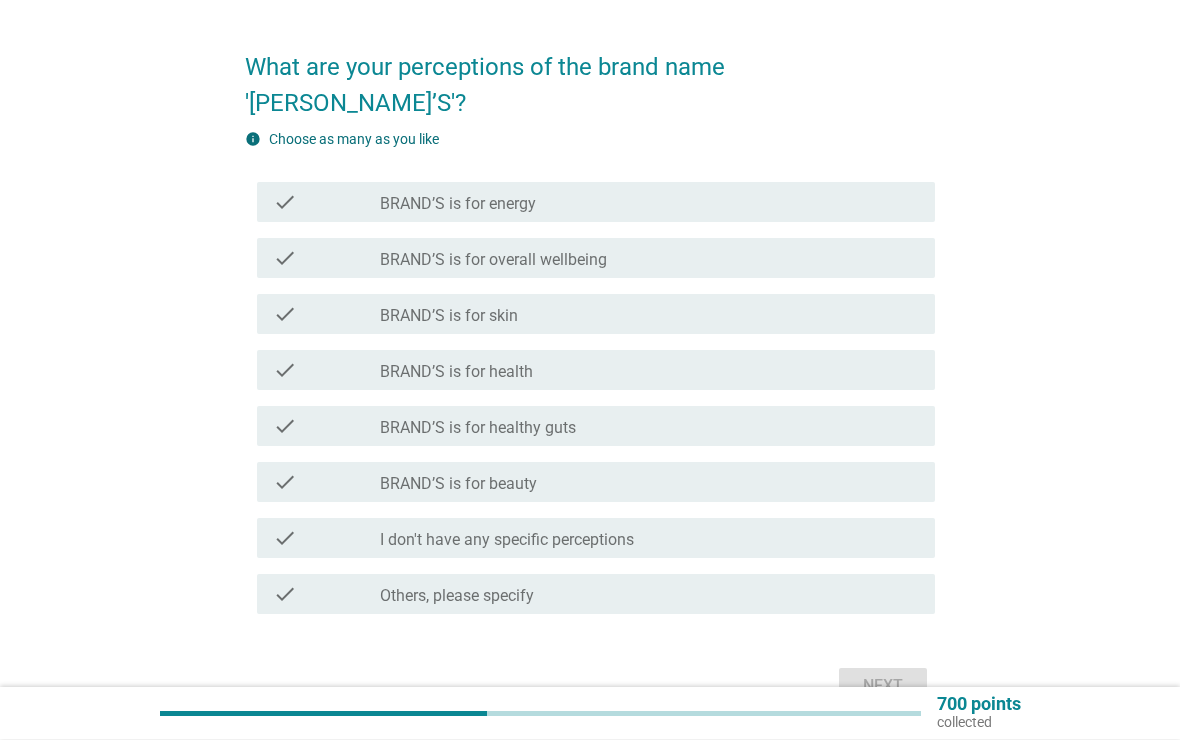 scroll, scrollTop: 61, scrollLeft: 0, axis: vertical 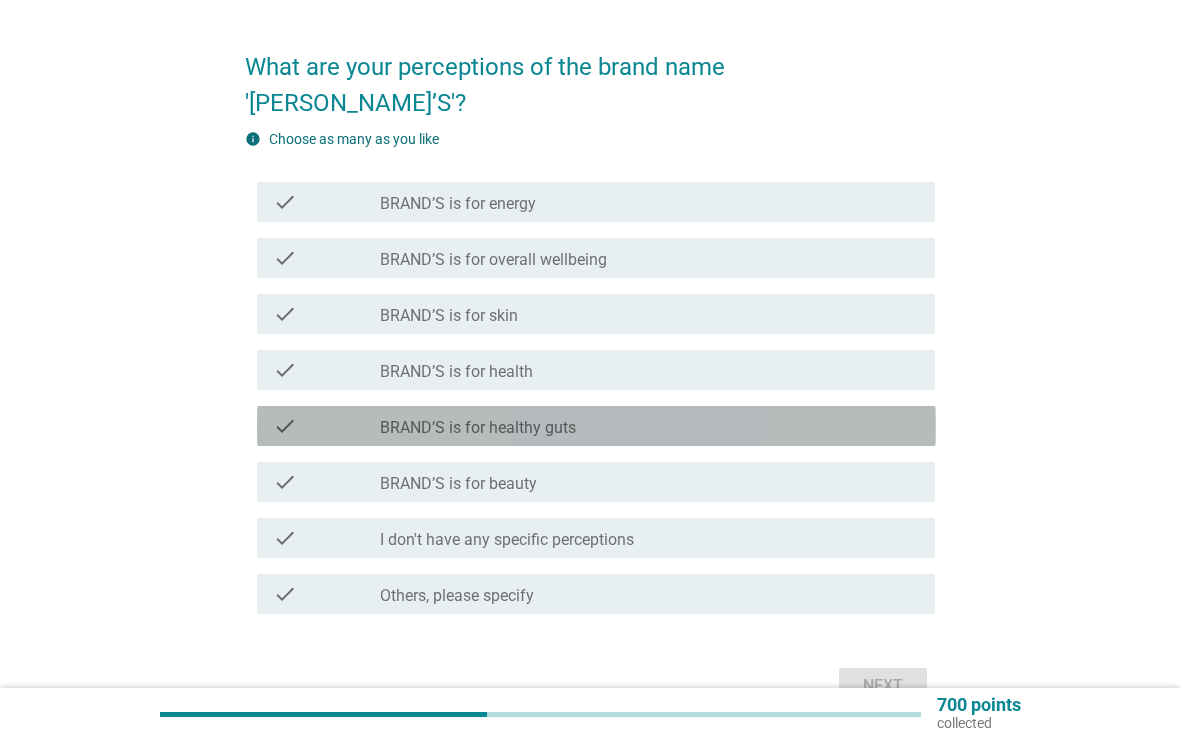 click on "check" at bounding box center [327, 426] 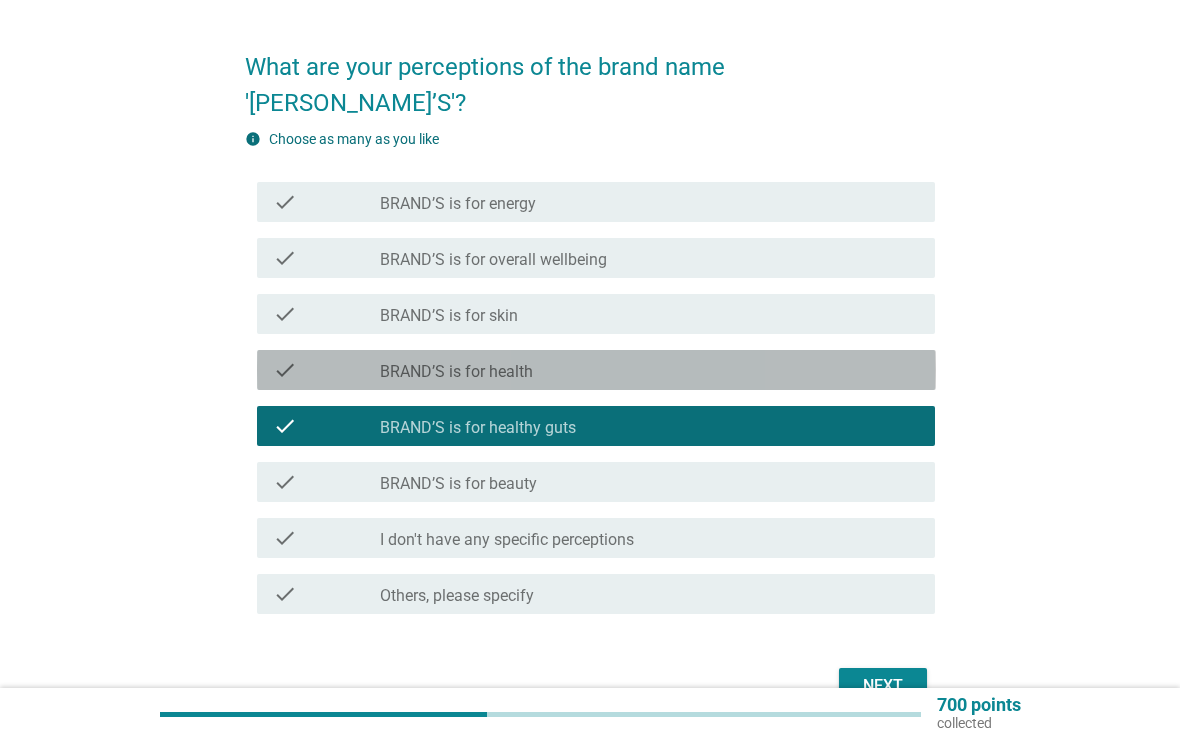 click on "check" at bounding box center [327, 370] 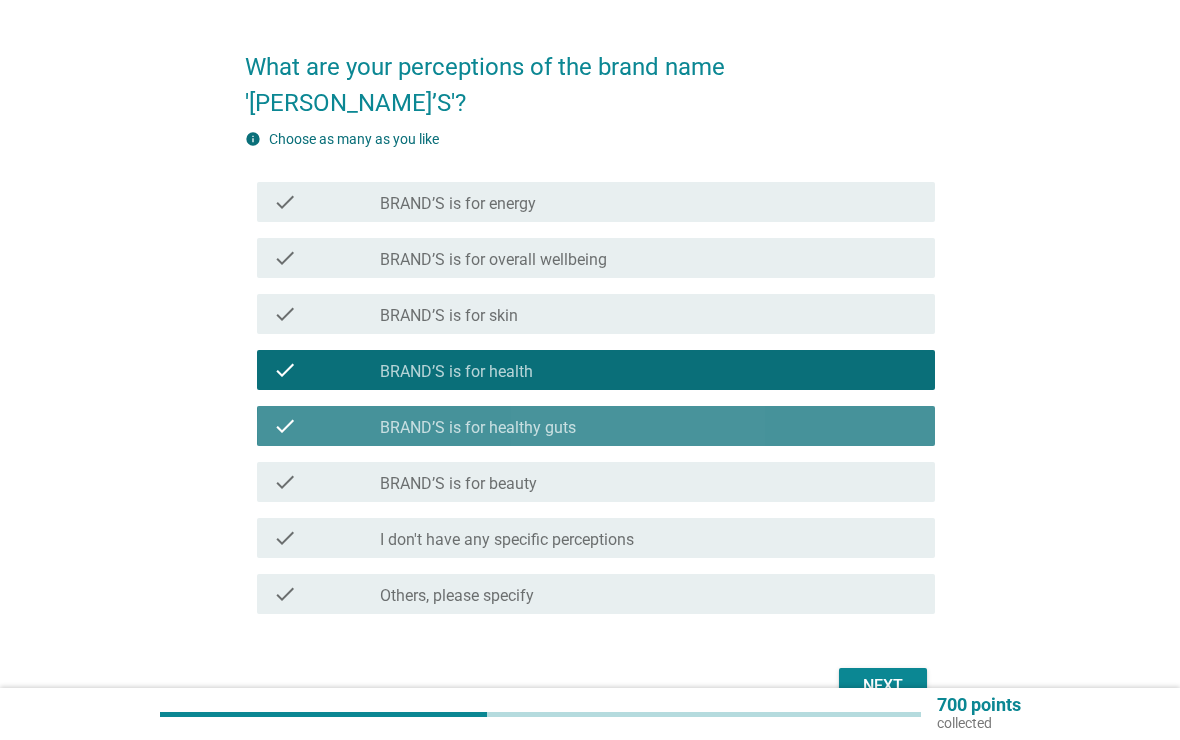 click on "check" at bounding box center (327, 426) 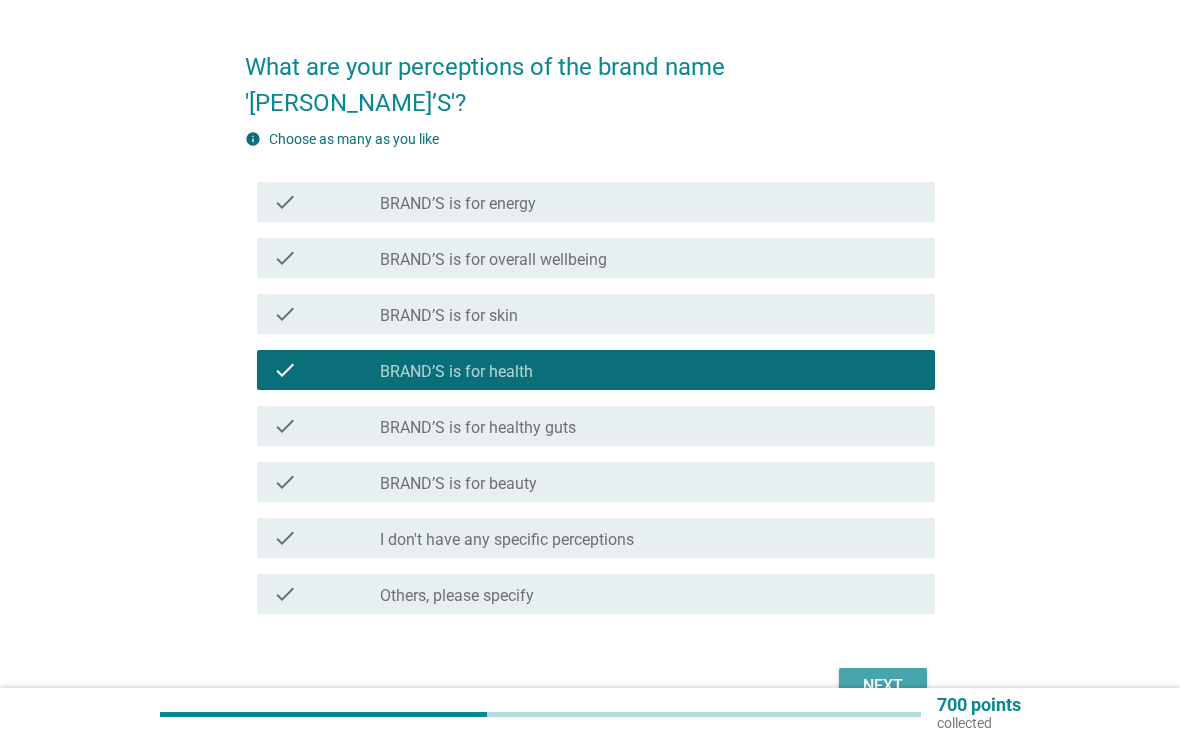 scroll, scrollTop: 97, scrollLeft: 0, axis: vertical 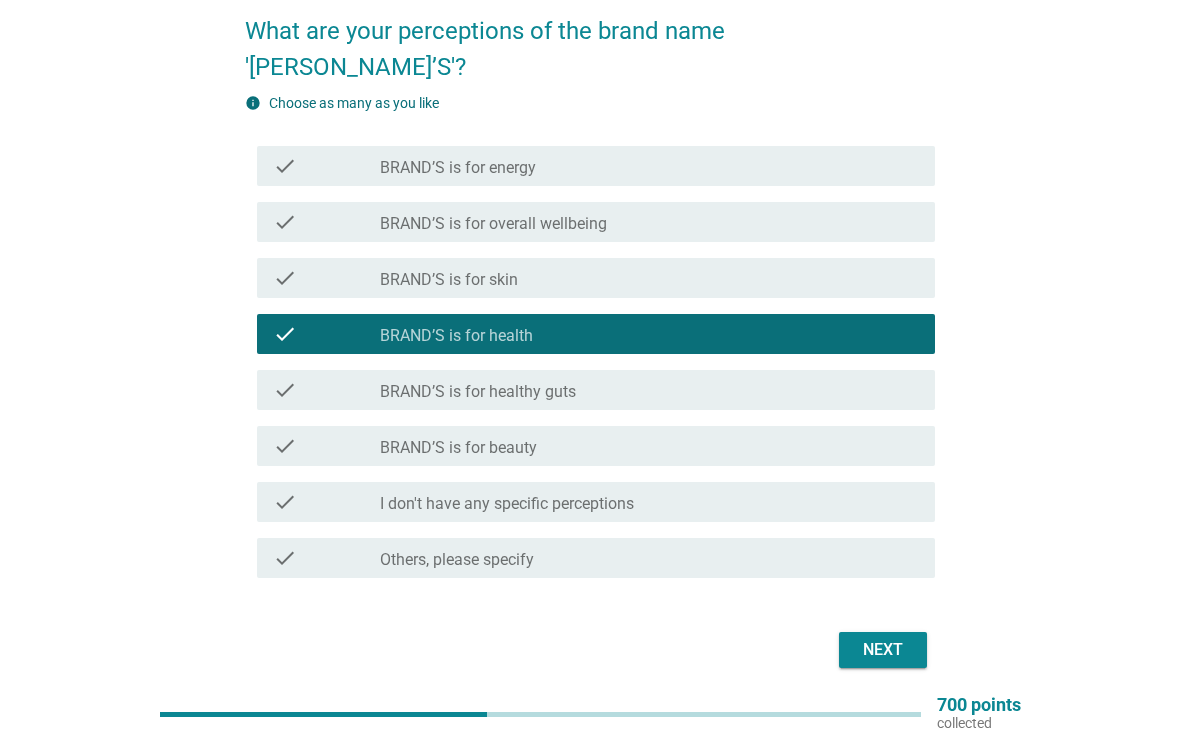 click on "check" at bounding box center (285, 166) 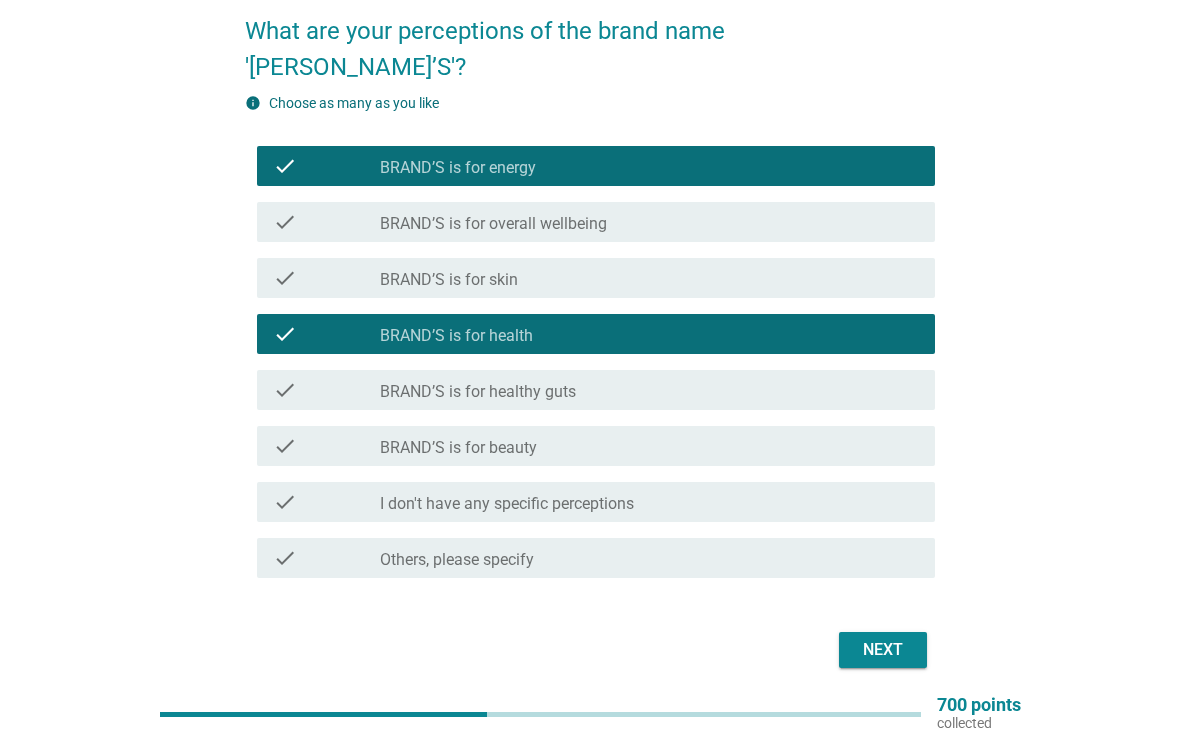 click on "What are your perceptions of the brand name '[PERSON_NAME]’S'?     info   Choose as many as you like   check     check_box_outline_blank BRAND’S is for energy    check     check_box_outline_blank BRAND’S is for overall wellbeing   check     check_box_outline_blank BRAND’S is for skin    check     check_box_outline_blank BRAND’S is for health    check     check_box_outline_blank BRAND’S is for healthy guts    check     check_box_outline_blank BRAND’S is for beauty    check     check_box_outline_blank I don't have any specific perceptions   check     check_box_outline_blank Others, please specify       Next" at bounding box center [590, 333] 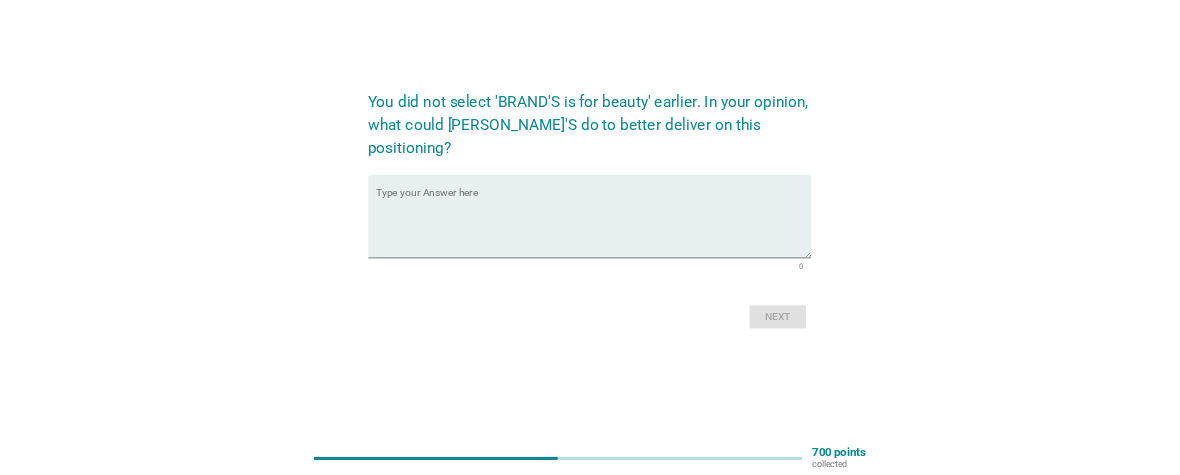 scroll, scrollTop: 0, scrollLeft: 0, axis: both 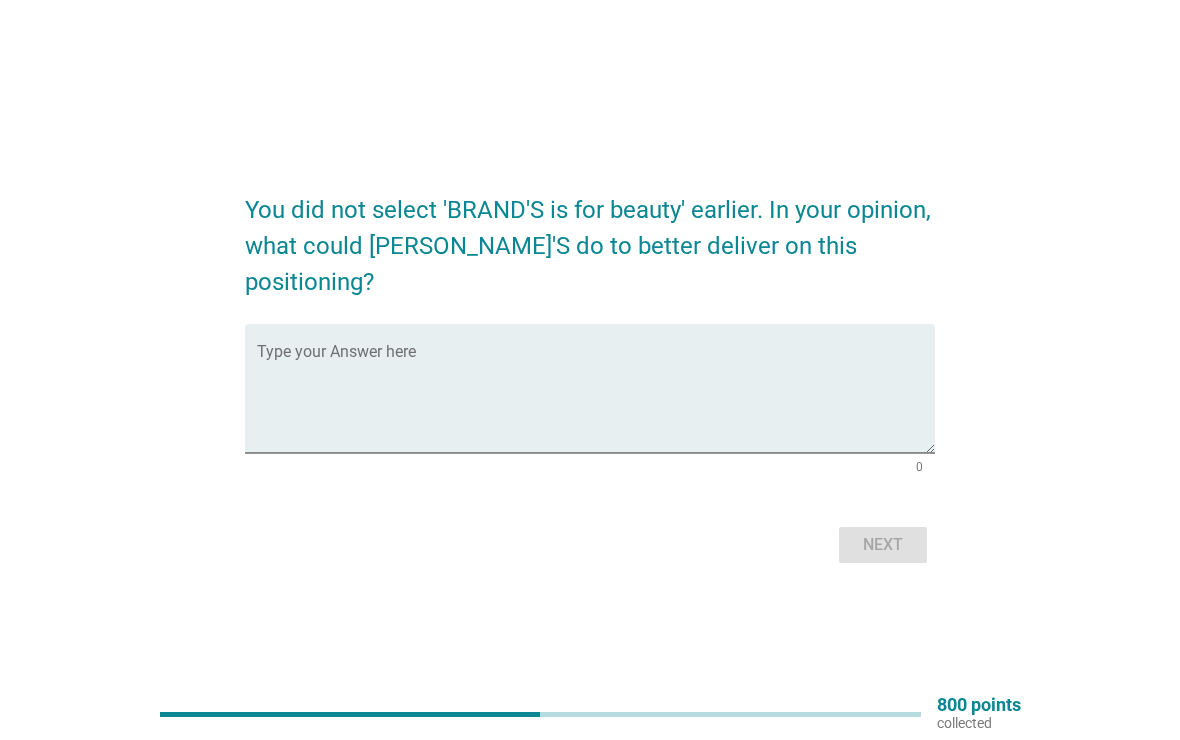 click at bounding box center [596, 400] 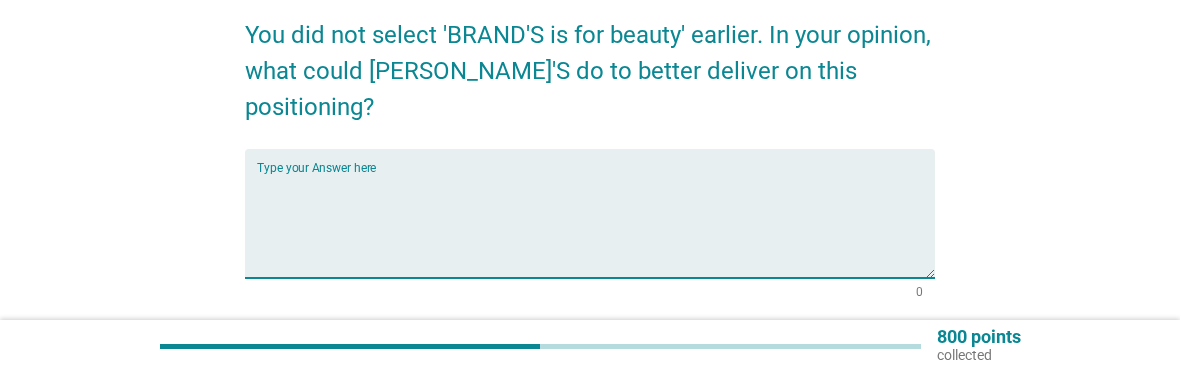 scroll, scrollTop: 93, scrollLeft: 0, axis: vertical 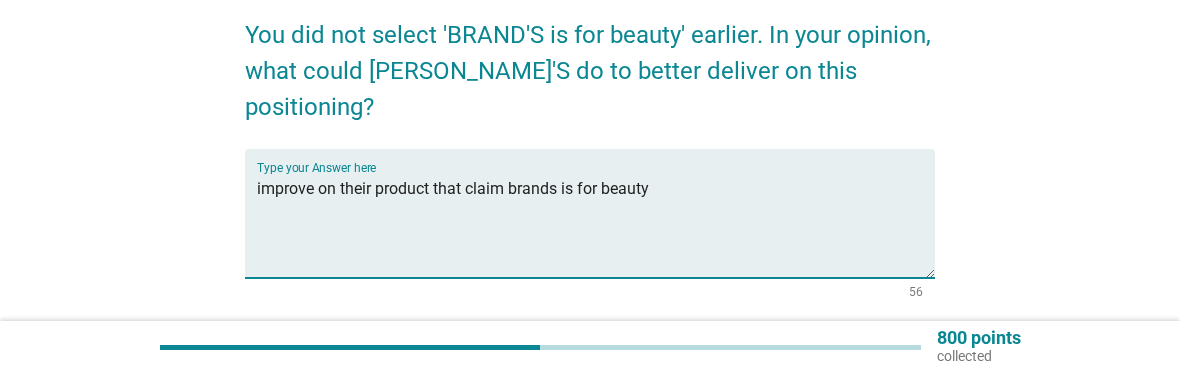 type on "improve on their product that claim brands is for beauty" 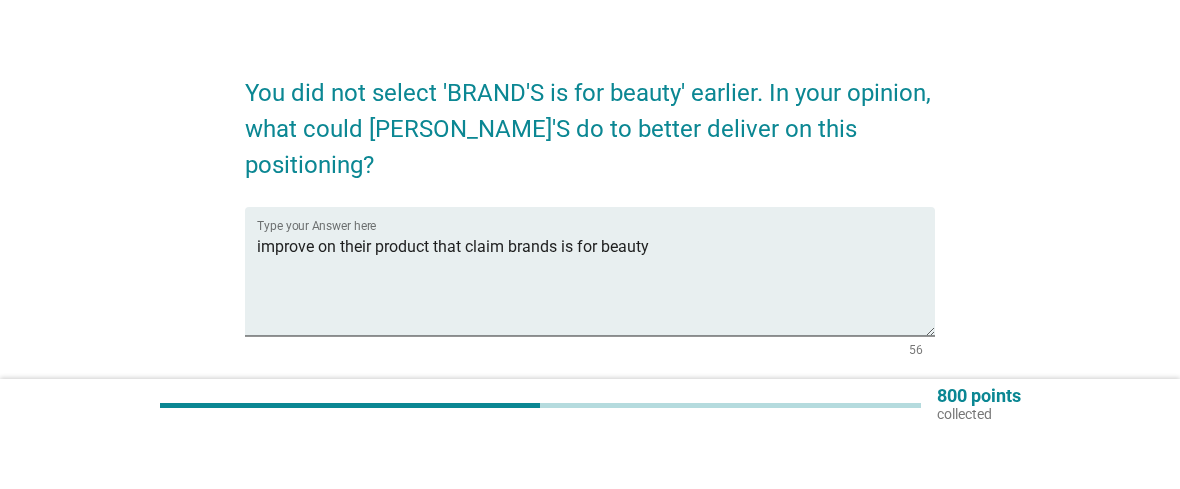 scroll, scrollTop: 0, scrollLeft: 0, axis: both 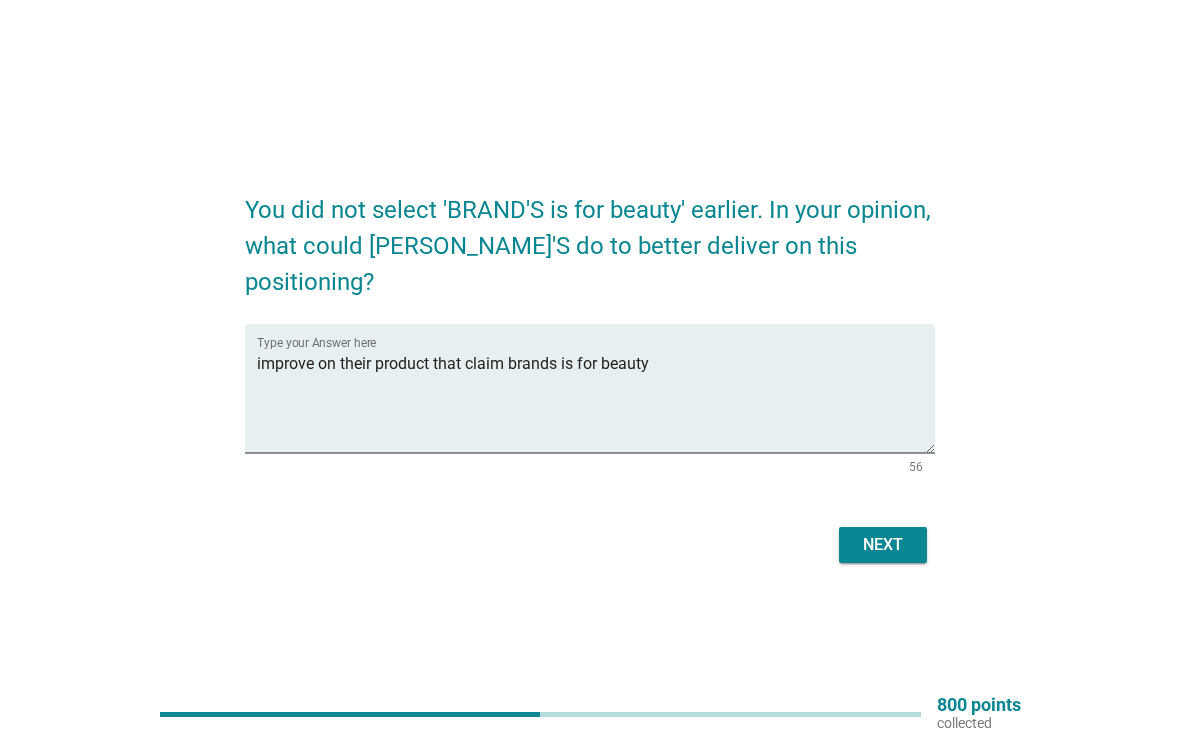 click on "Next" at bounding box center (883, 545) 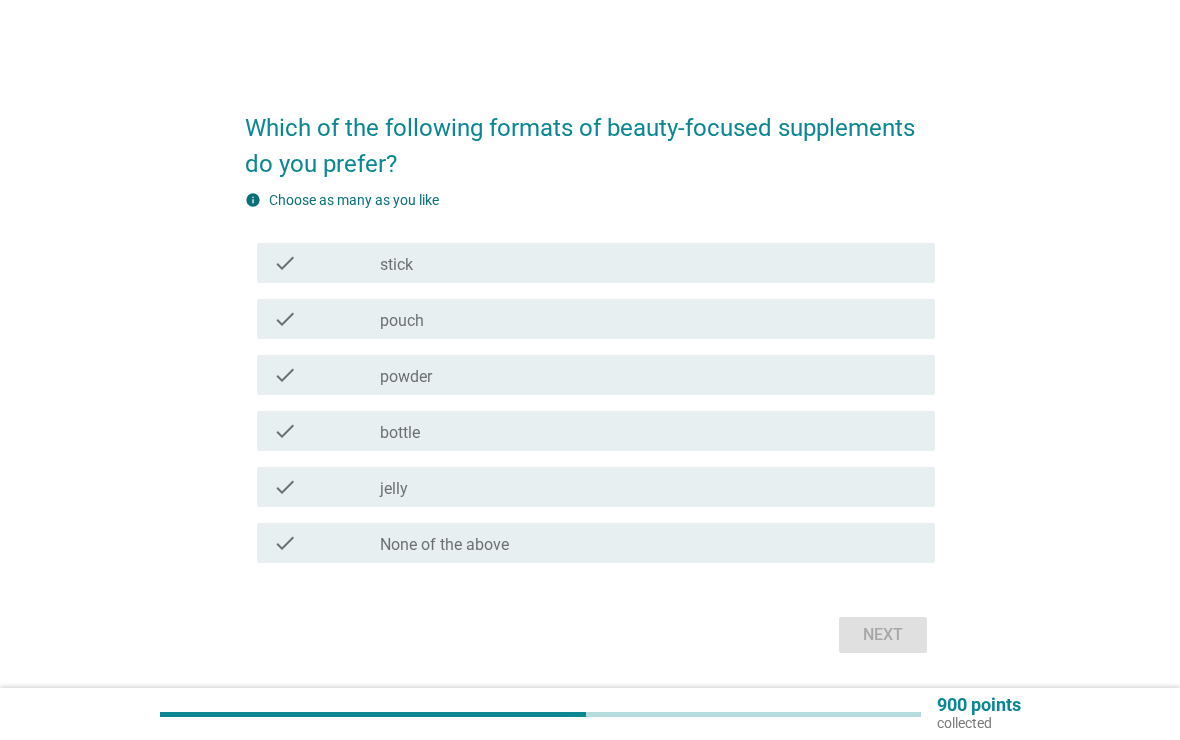 click on "check     check_box_outline_blank bottle" at bounding box center (596, 431) 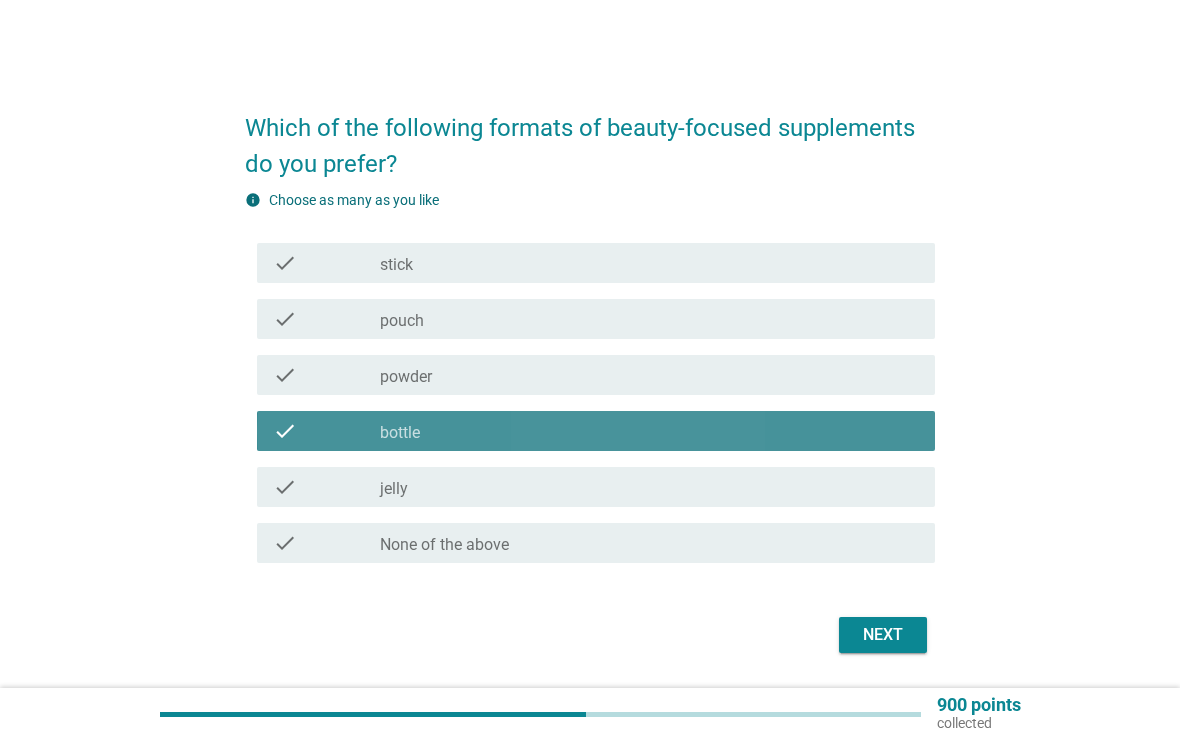 click on "check_box_outline_blank bottle" at bounding box center (649, 431) 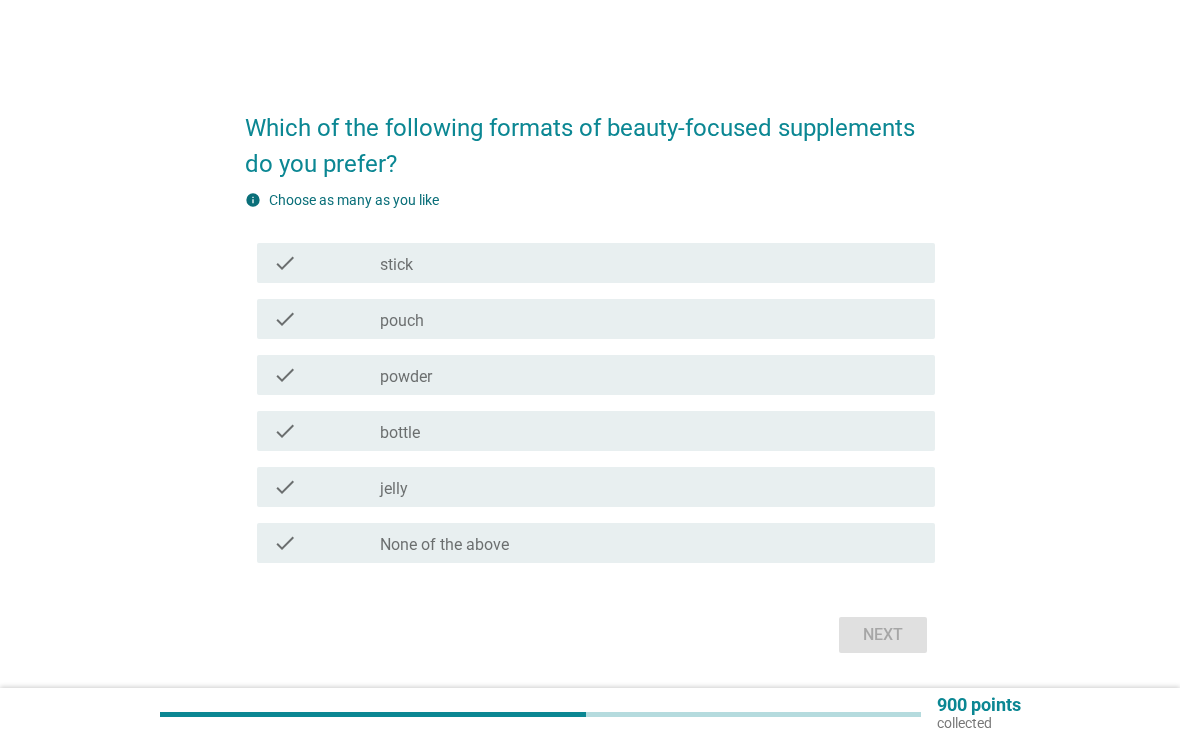 click on "check     check_box_outline_blank powder" at bounding box center (596, 375) 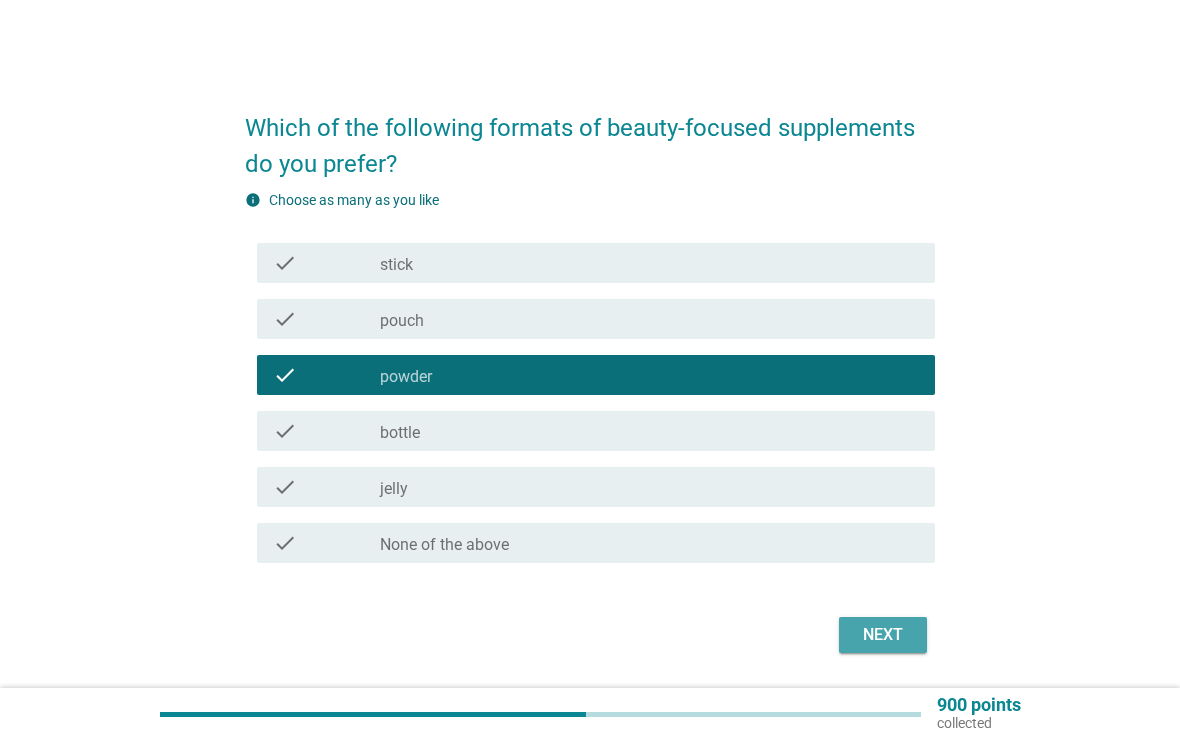 click on "Next" at bounding box center [883, 635] 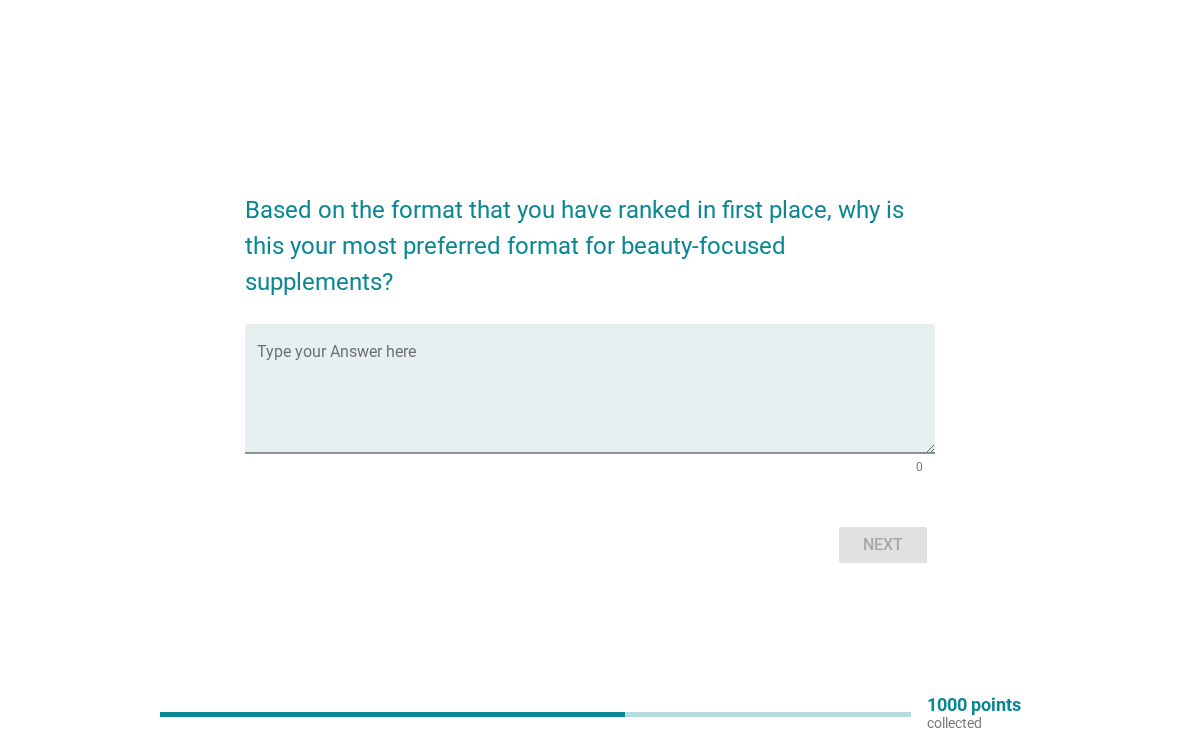 click at bounding box center (596, 400) 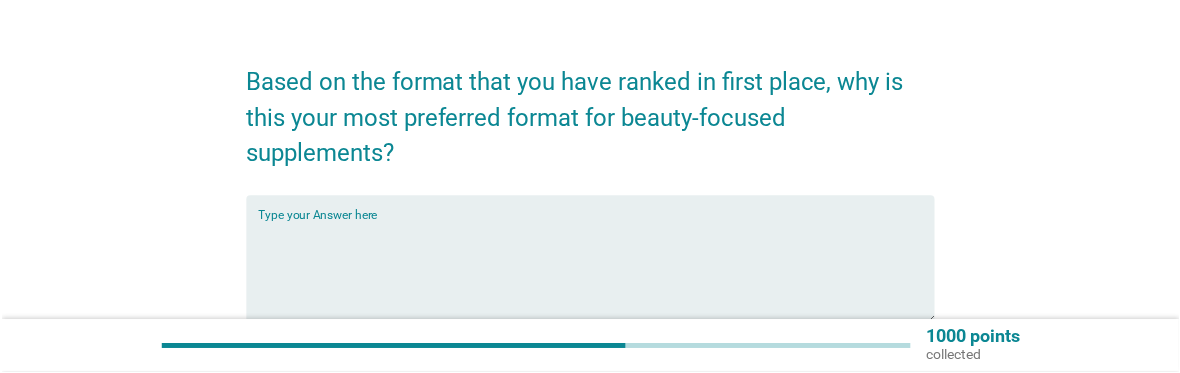 scroll, scrollTop: 46, scrollLeft: 0, axis: vertical 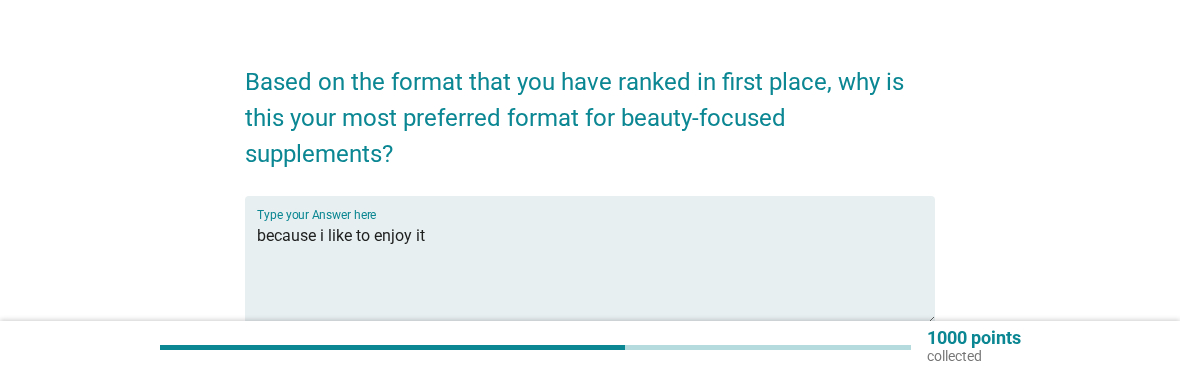 type on "because i like to enjoy it" 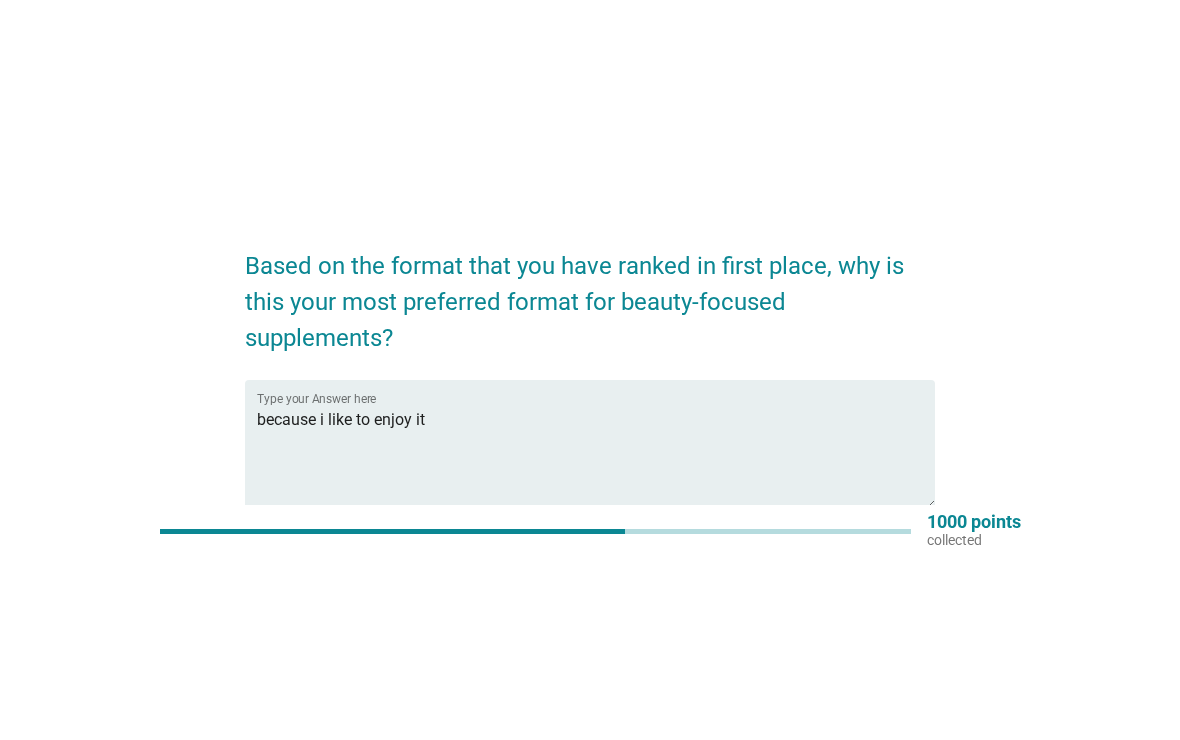 scroll, scrollTop: 0, scrollLeft: 0, axis: both 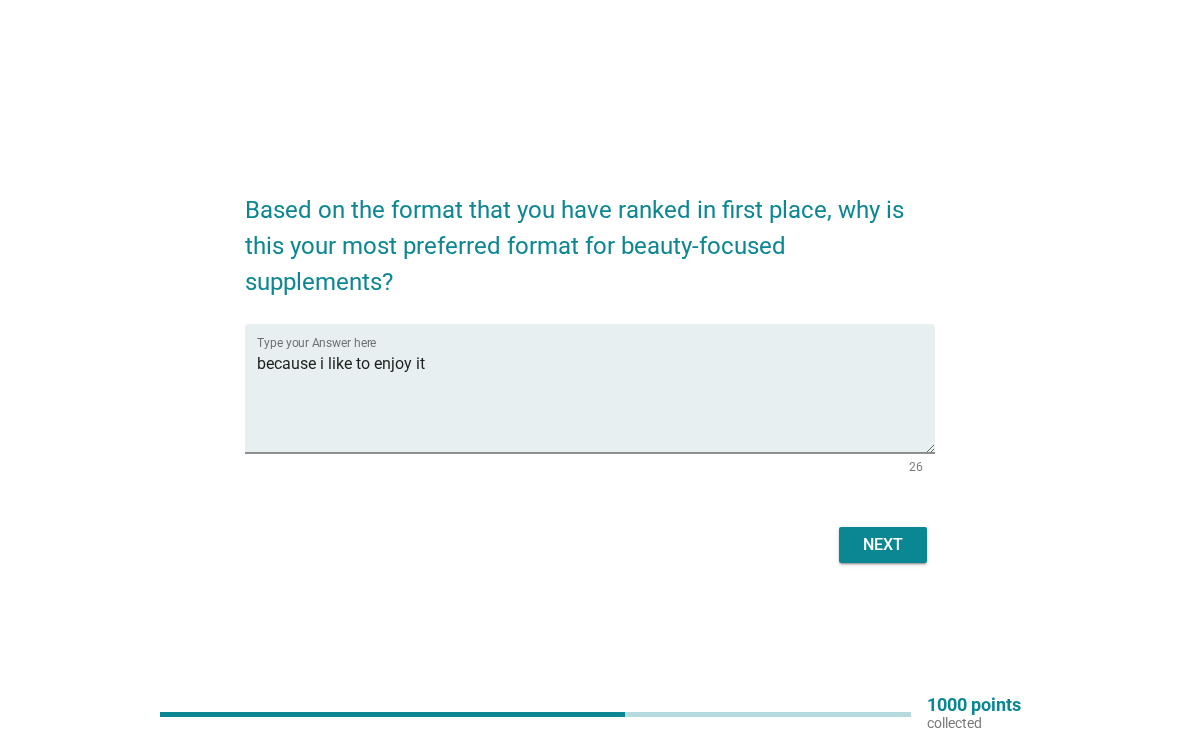click on "Next" at bounding box center [883, 545] 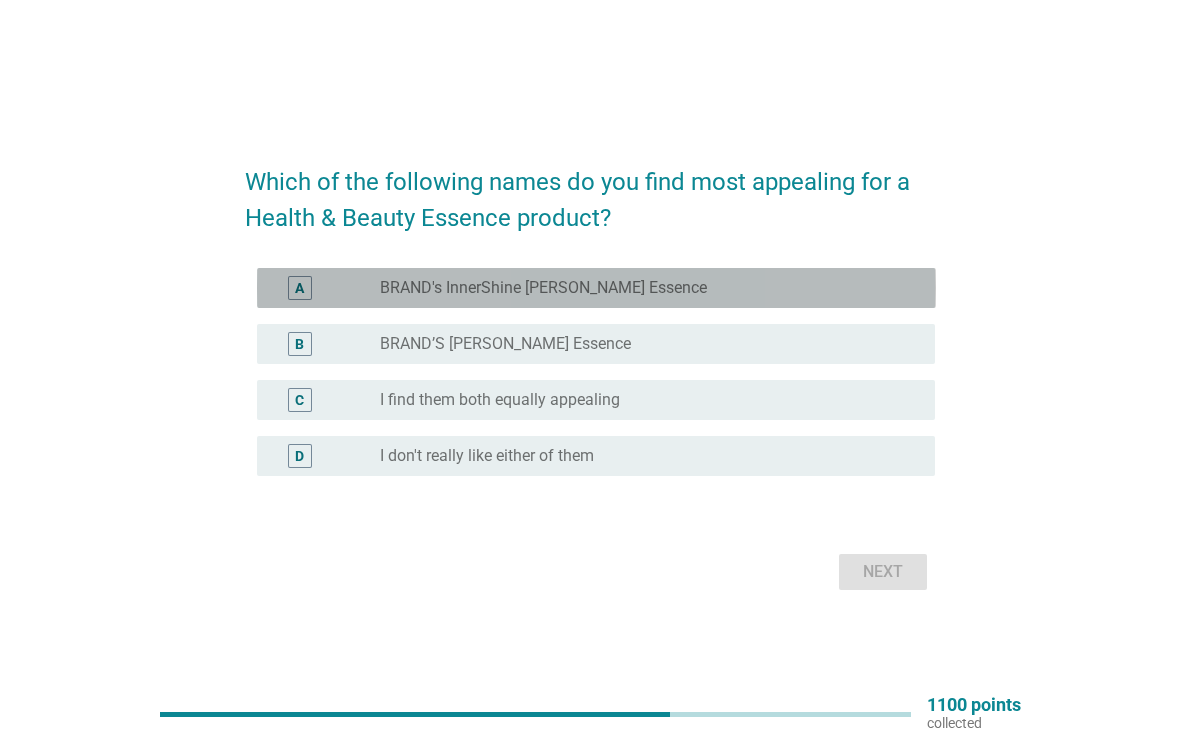 click on "radio_button_unchecked BRAND's InnerShine [PERSON_NAME] Essence" at bounding box center [641, 288] 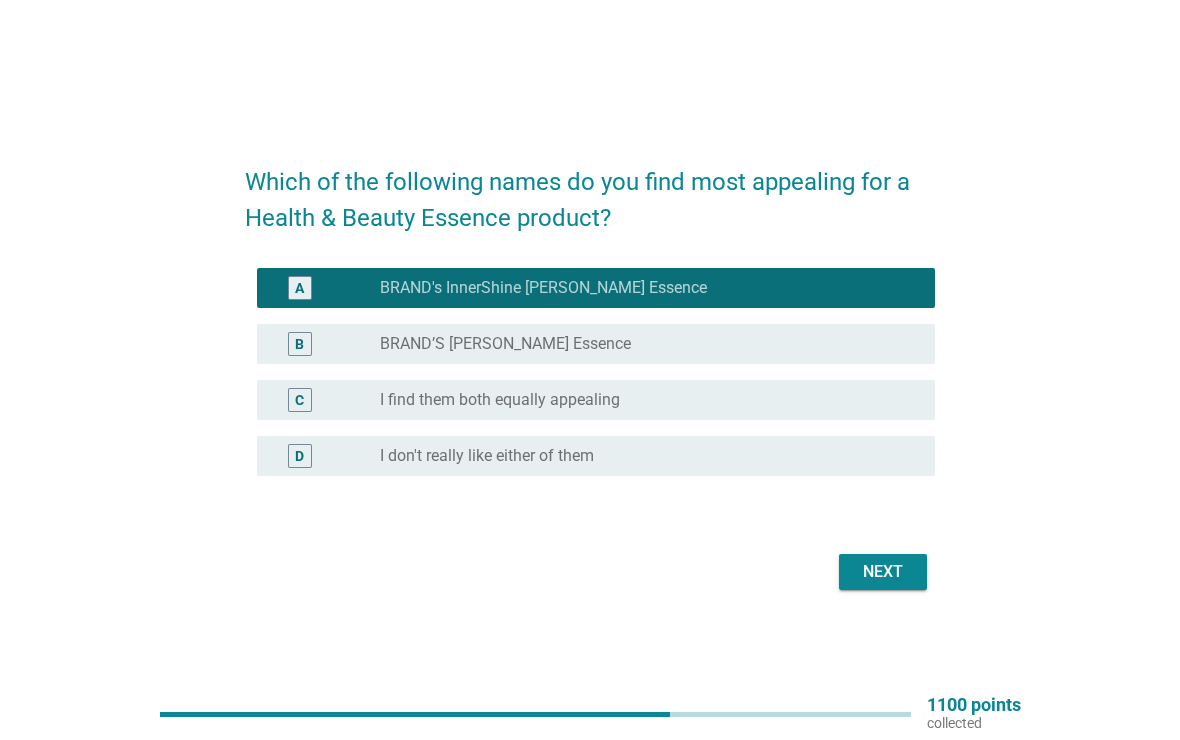 click on "Next" at bounding box center [883, 572] 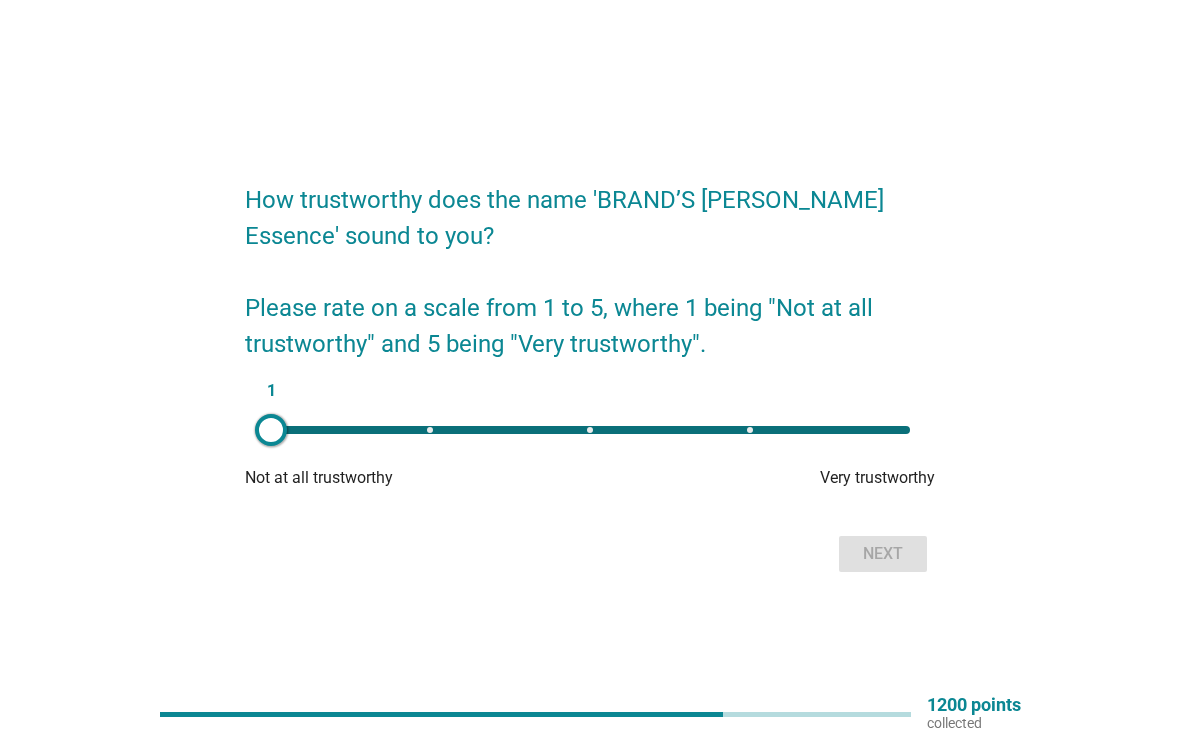 click on "1" at bounding box center [590, 430] 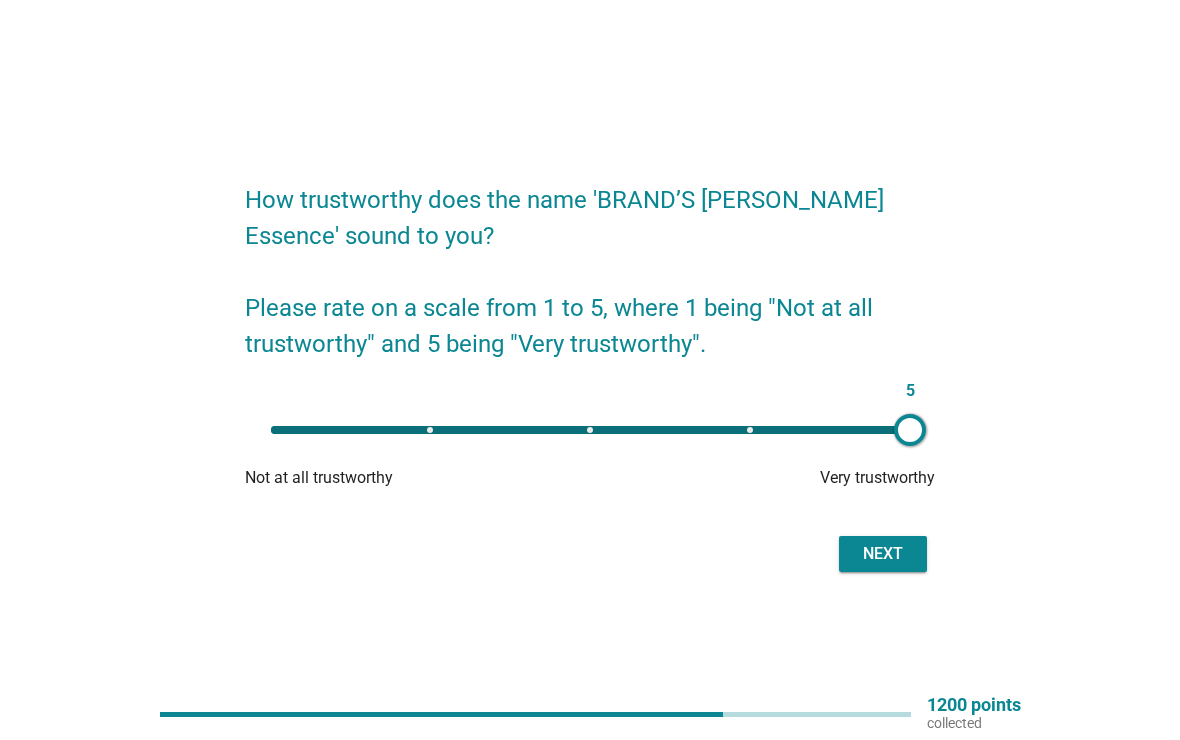 click on "Next" at bounding box center [883, 554] 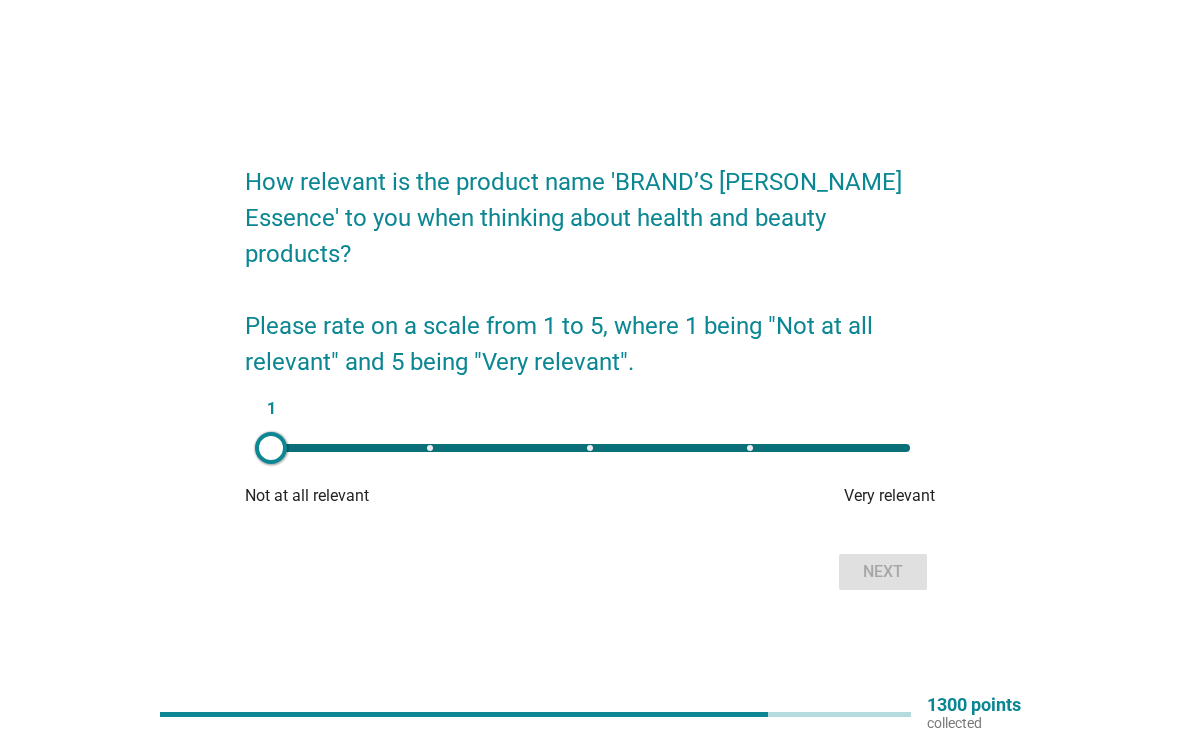 click on "1" at bounding box center [590, 448] 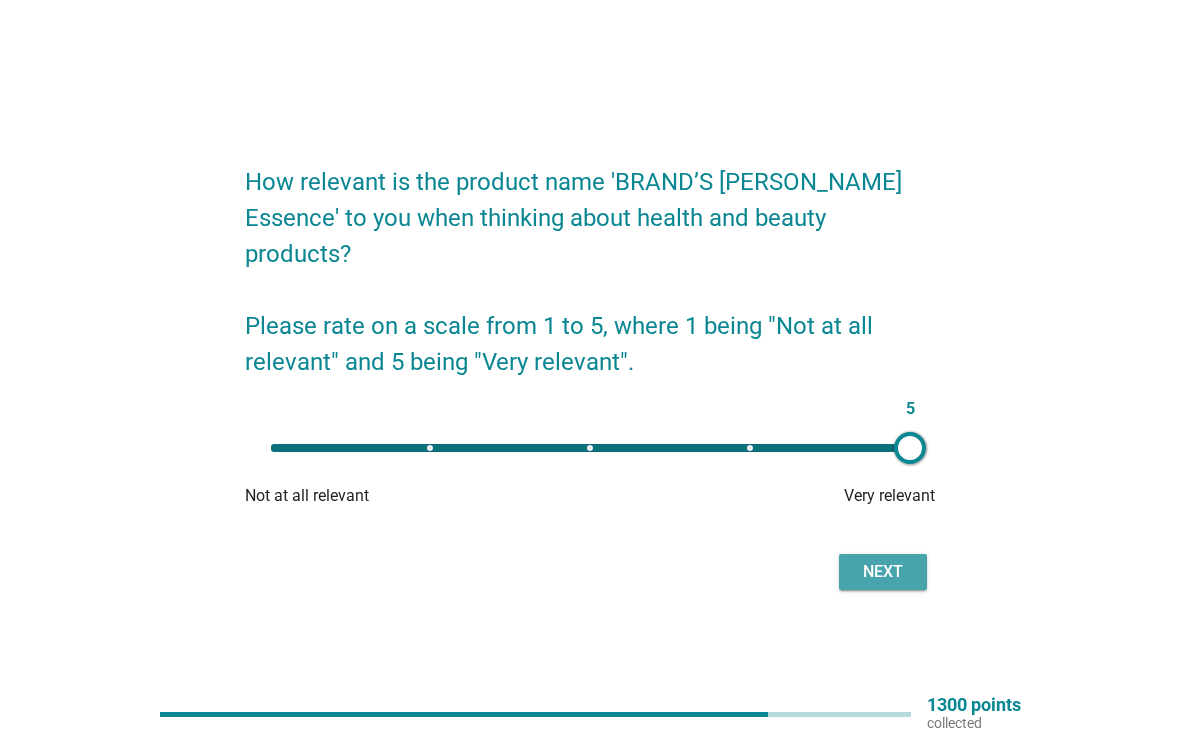 click on "Next" at bounding box center [883, 572] 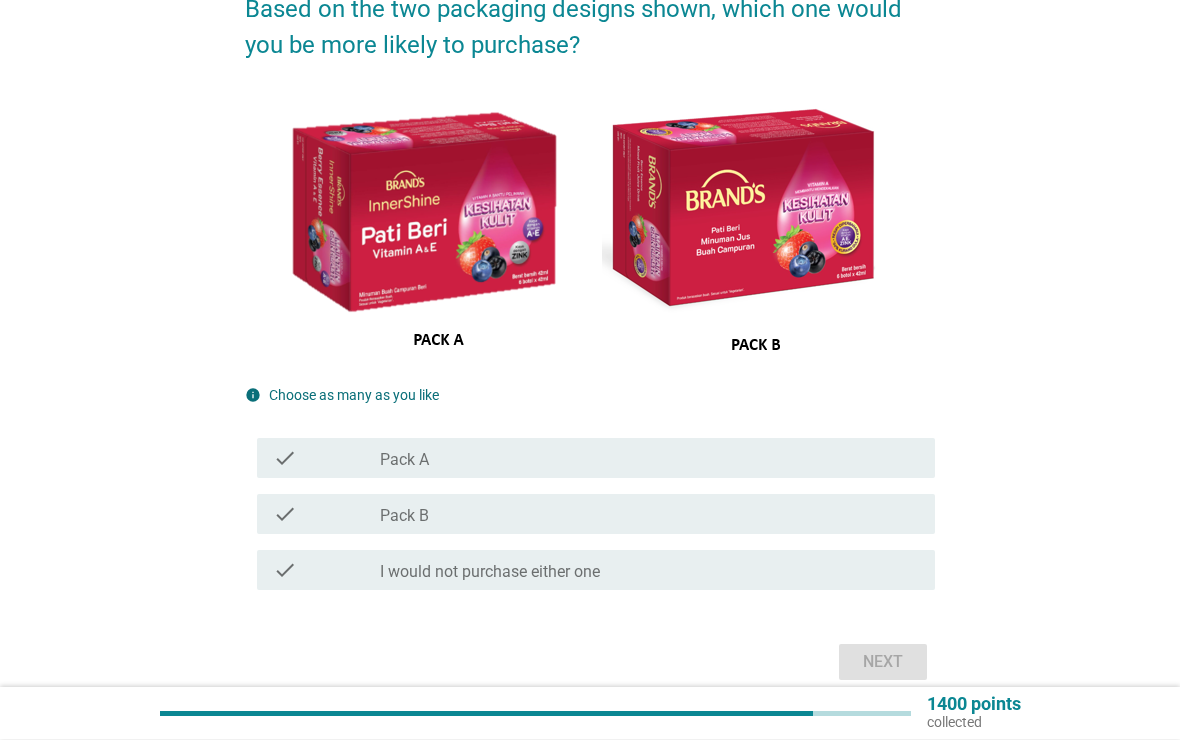 scroll, scrollTop: 96, scrollLeft: 0, axis: vertical 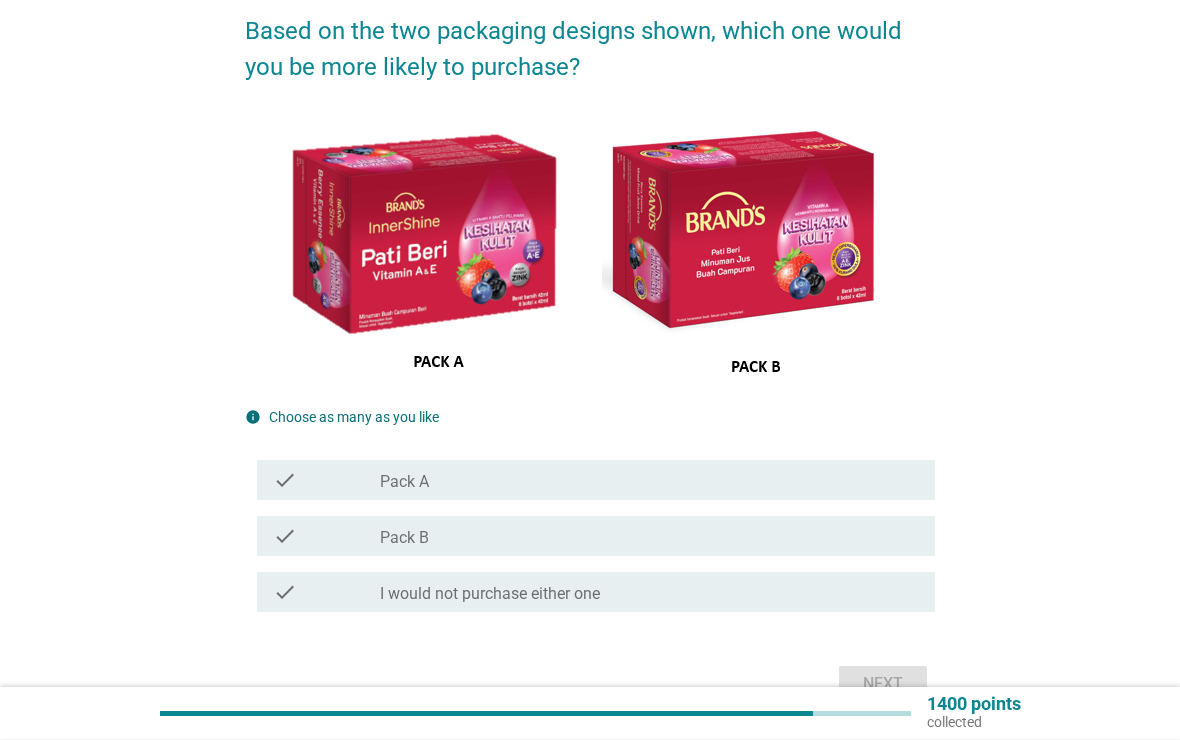 click on "check     check_box_outline_blank Pack B" at bounding box center (596, 537) 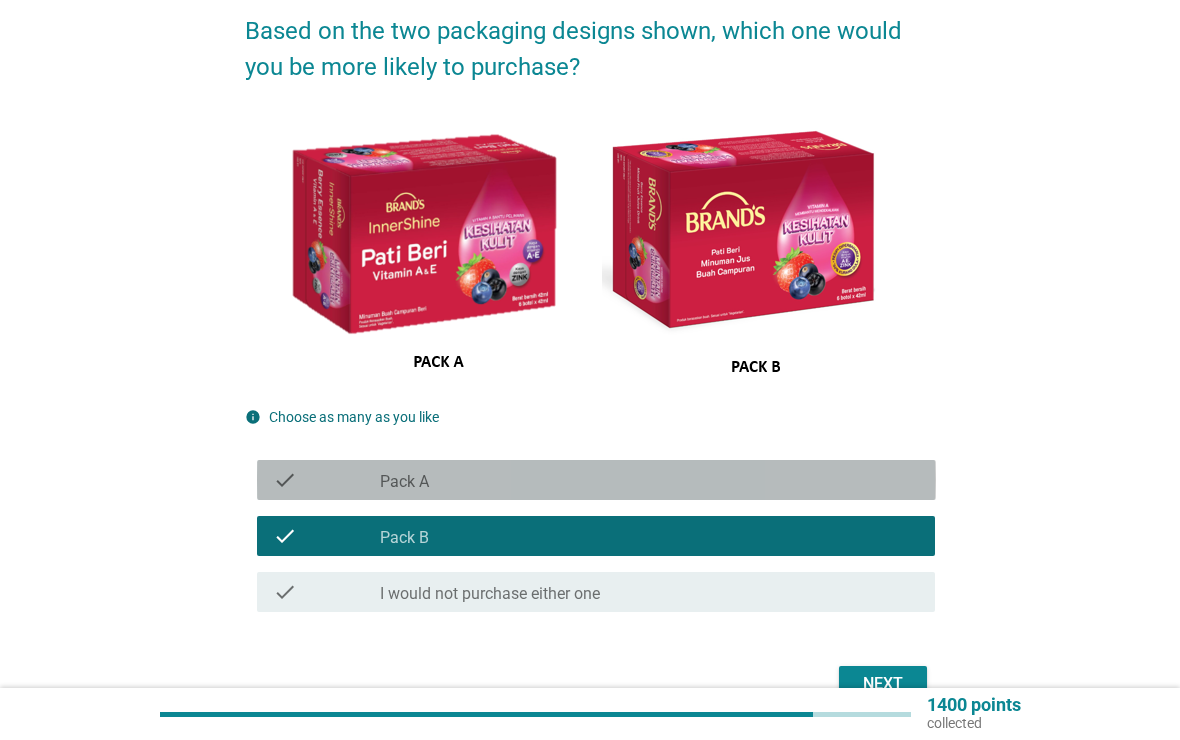 click on "check_box_outline_blank Pack A" at bounding box center [649, 480] 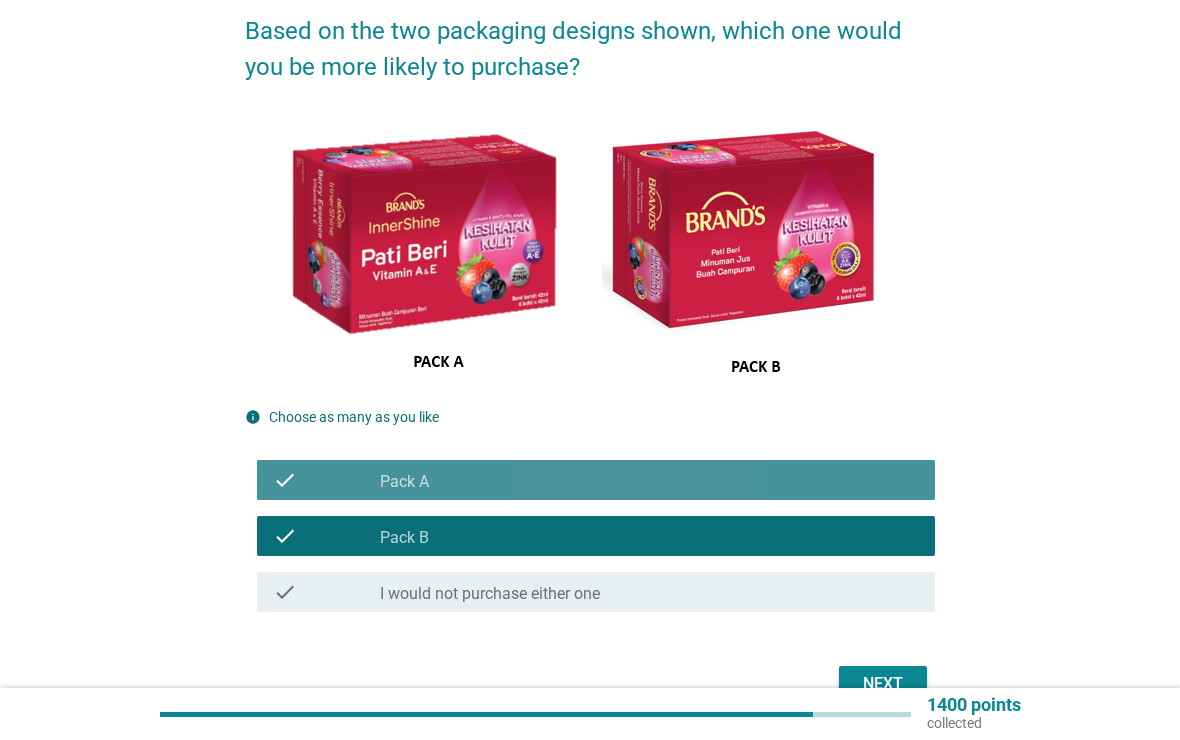 click on "check_box_outline_blank Pack A" at bounding box center (649, 480) 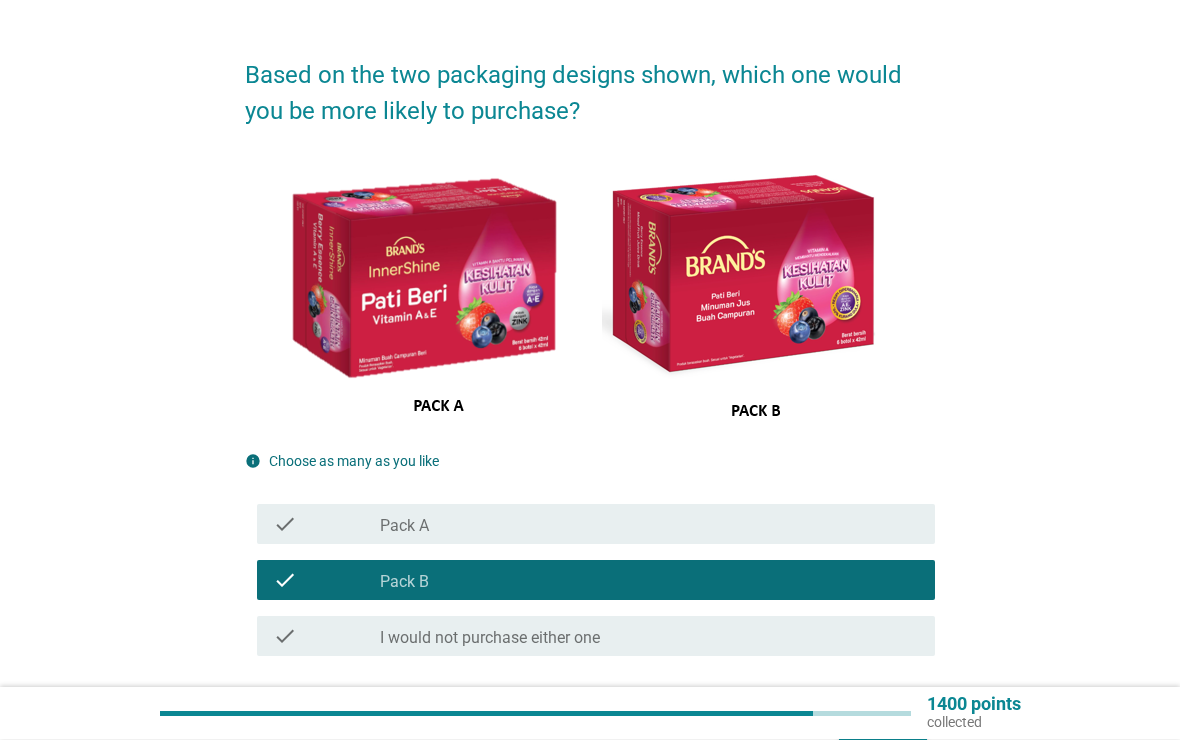scroll, scrollTop: 59, scrollLeft: 0, axis: vertical 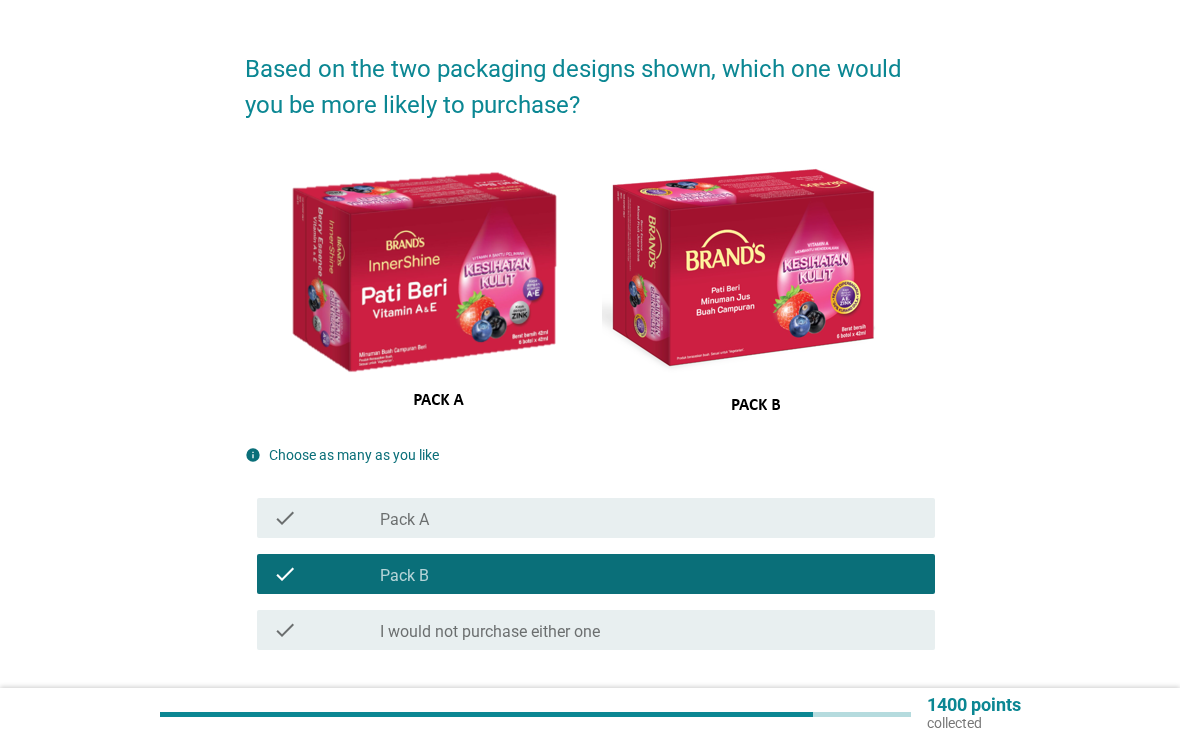 click on "check_box_outline_blank Pack B" at bounding box center [649, 574] 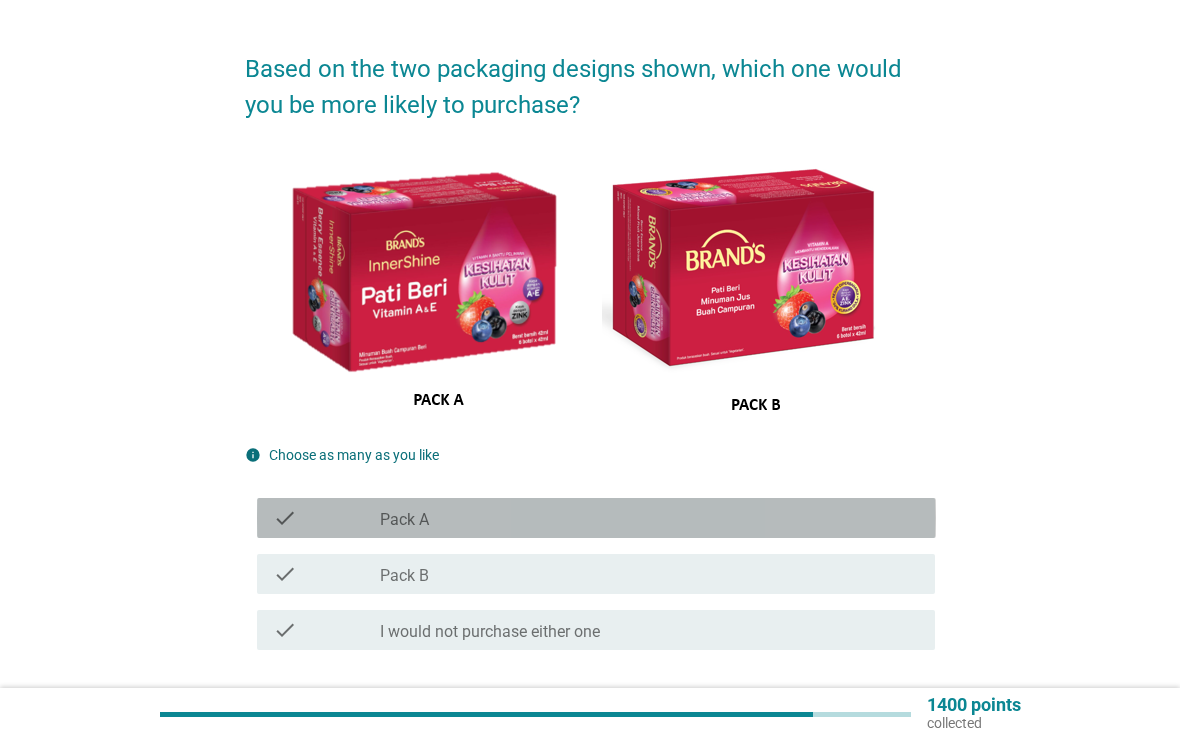 click on "check_box_outline_blank Pack A" at bounding box center [649, 518] 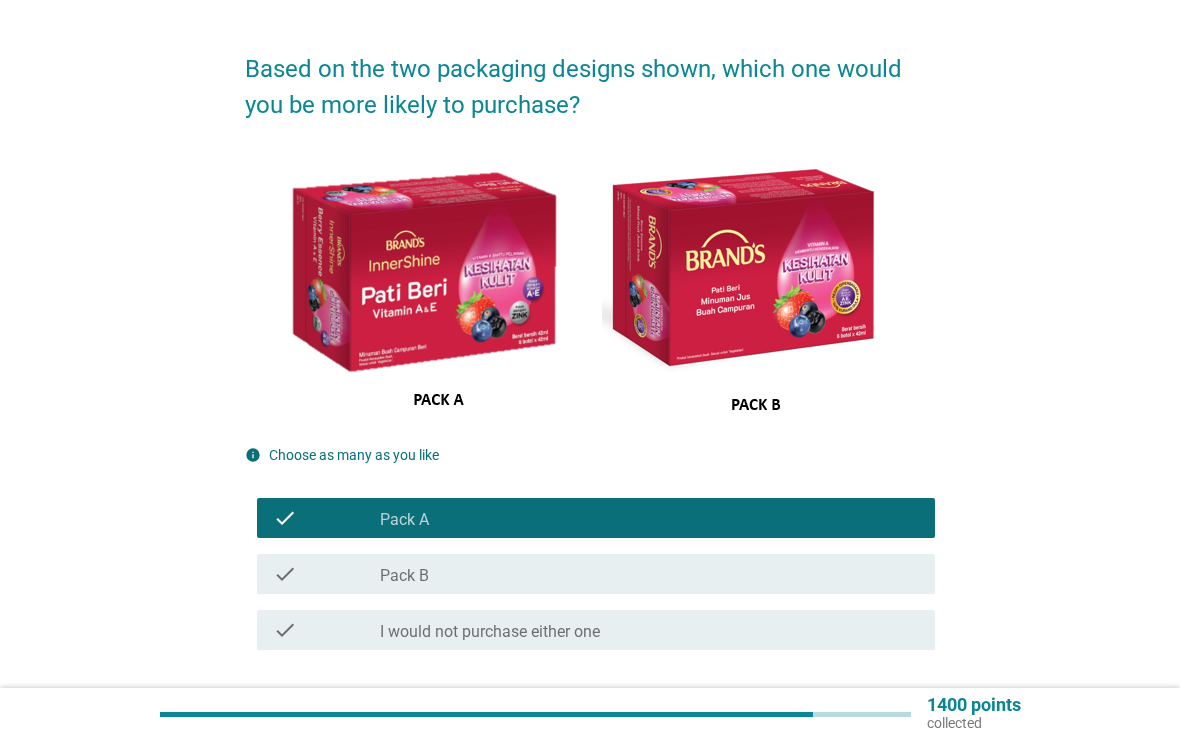 click on "Based on the two packaging designs shown, which one would you be more likely to purchase?         info   Choose as many as you like   check     check_box_outline_blank Pack A    check     check_box_outline_blank Pack B    check     check_box_outline_blank I would not purchase either one        Next" at bounding box center (590, 388) 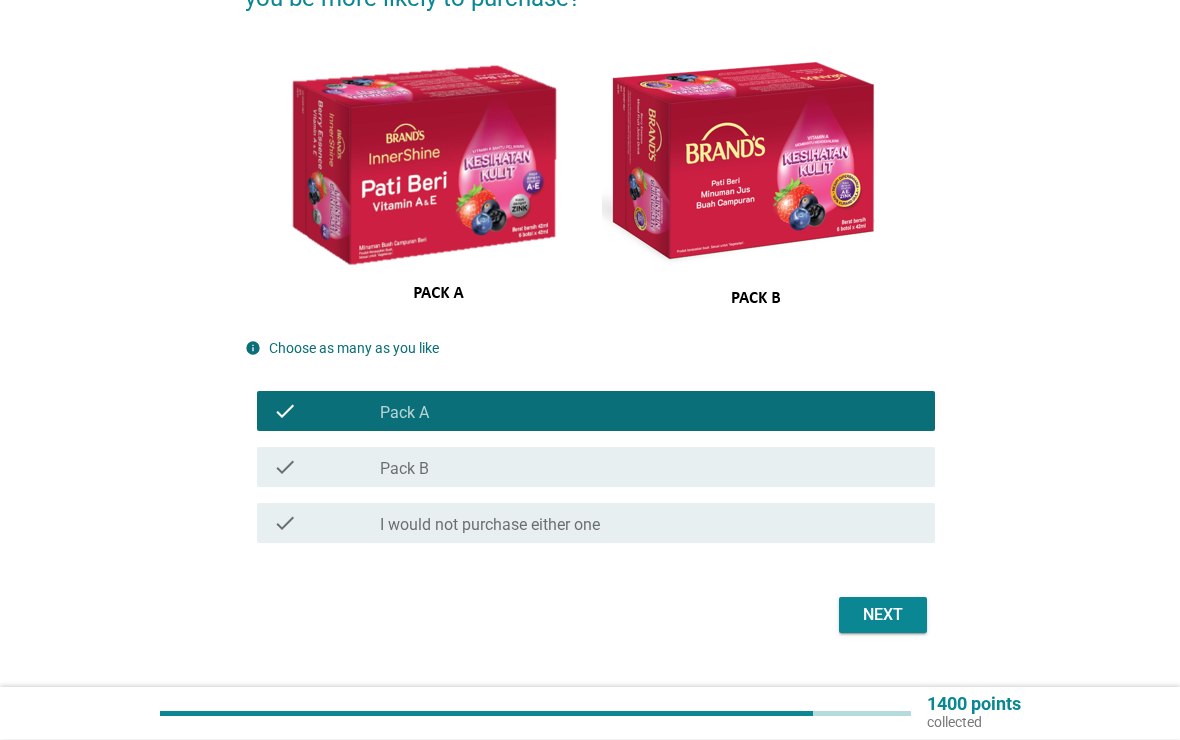 scroll, scrollTop: 163, scrollLeft: 0, axis: vertical 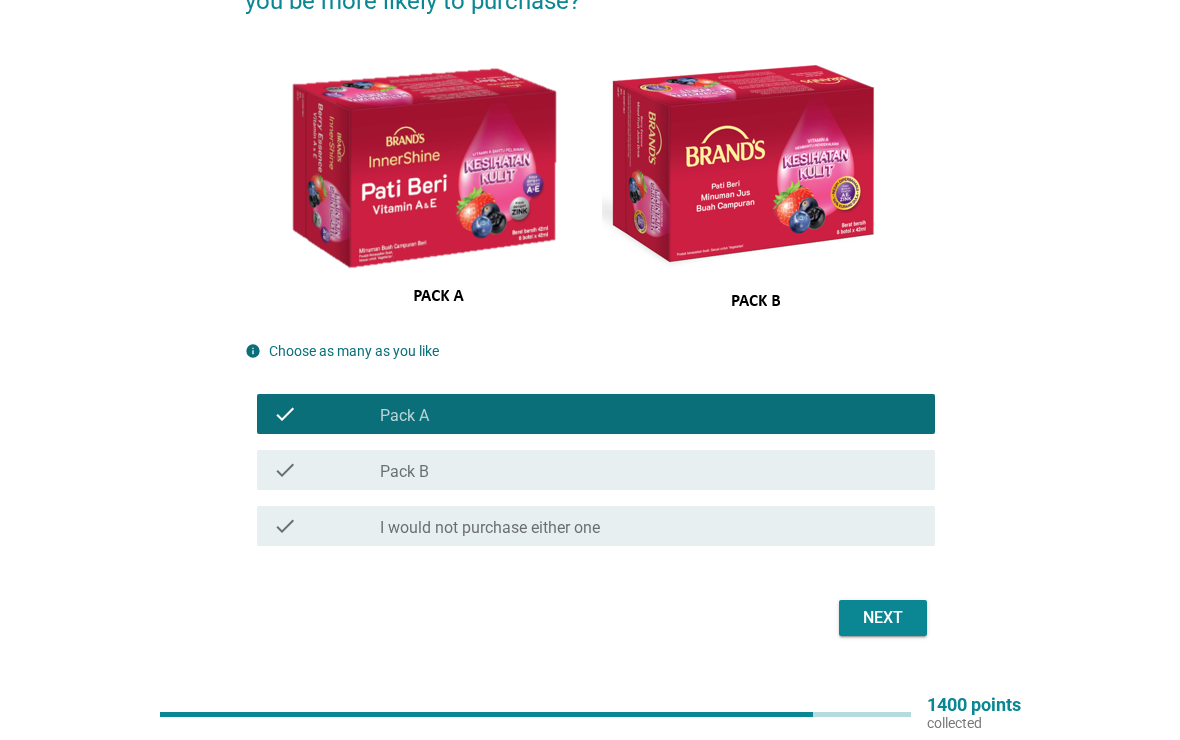 click on "Next" at bounding box center [883, 618] 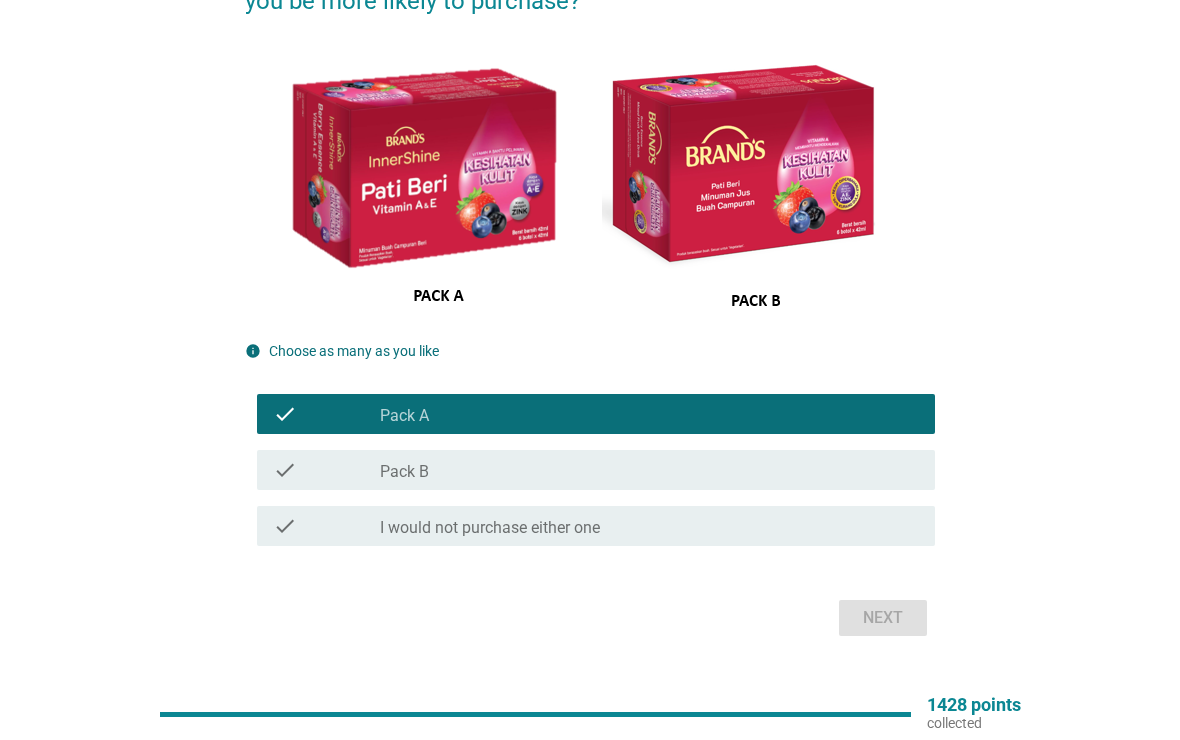 scroll, scrollTop: 0, scrollLeft: 0, axis: both 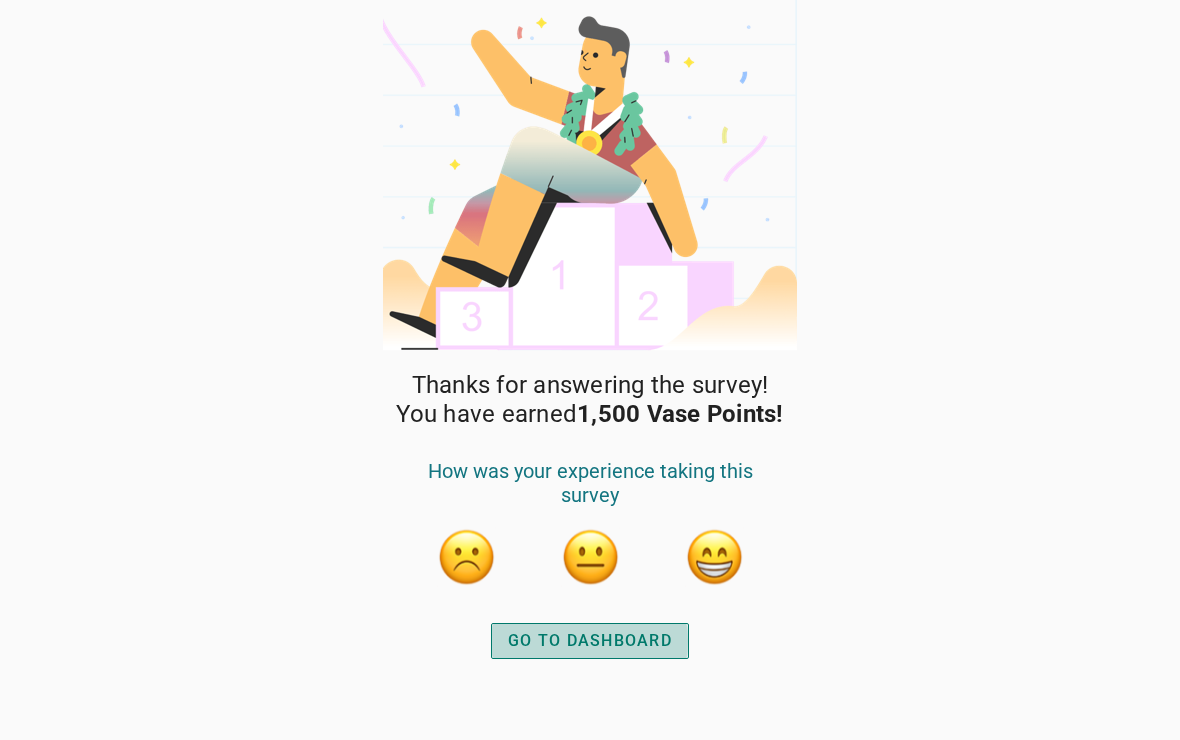 click on "GO TO DASHBOARD" at bounding box center [590, 641] 